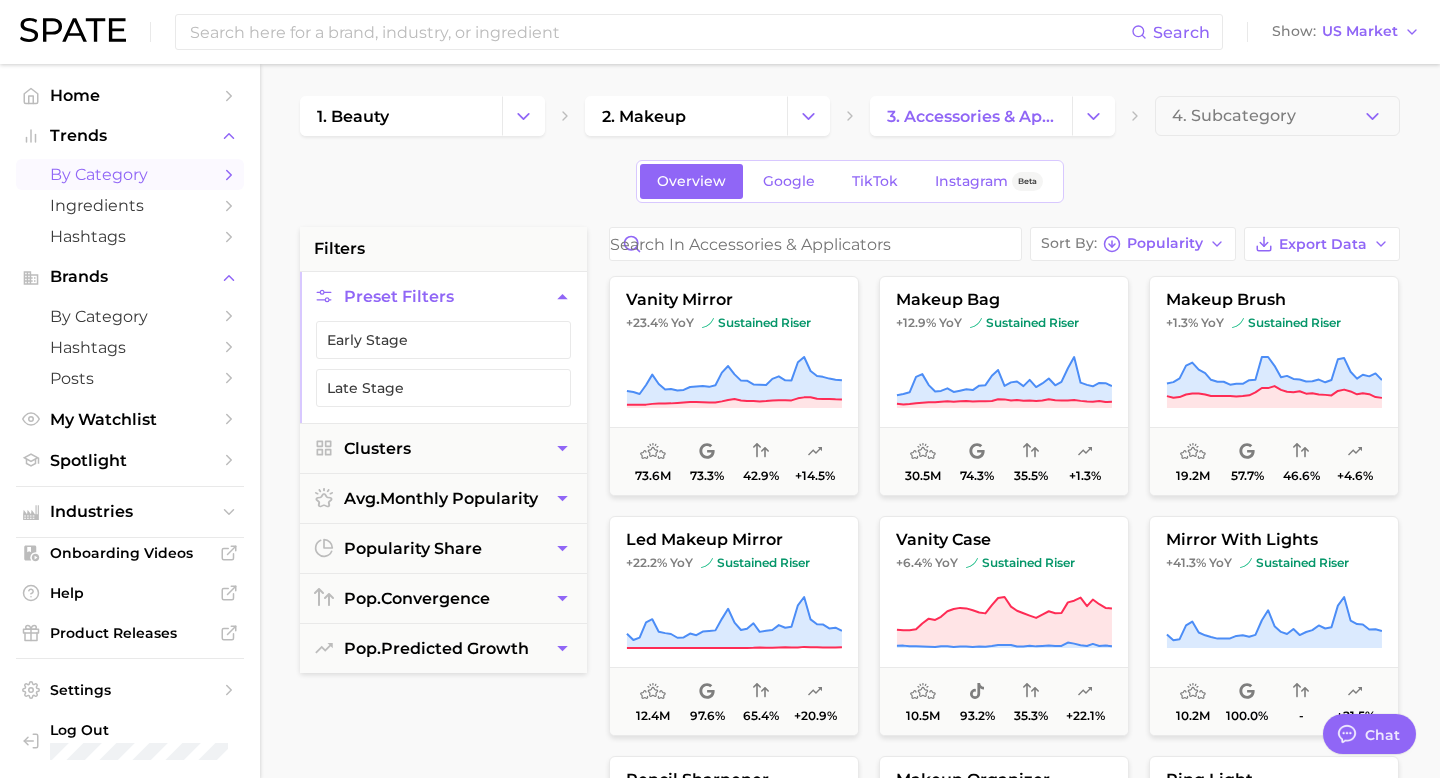 scroll, scrollTop: 0, scrollLeft: 0, axis: both 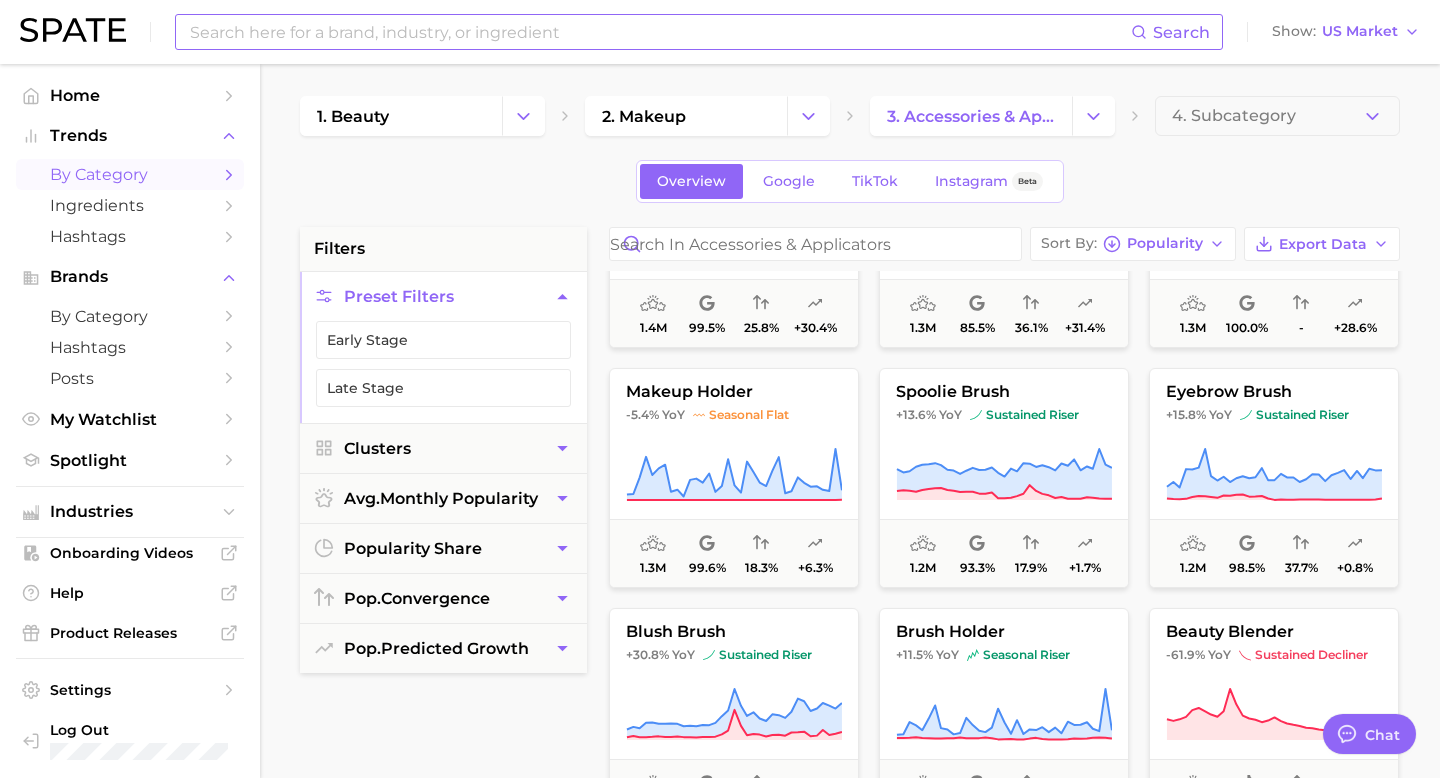 click at bounding box center [659, 32] 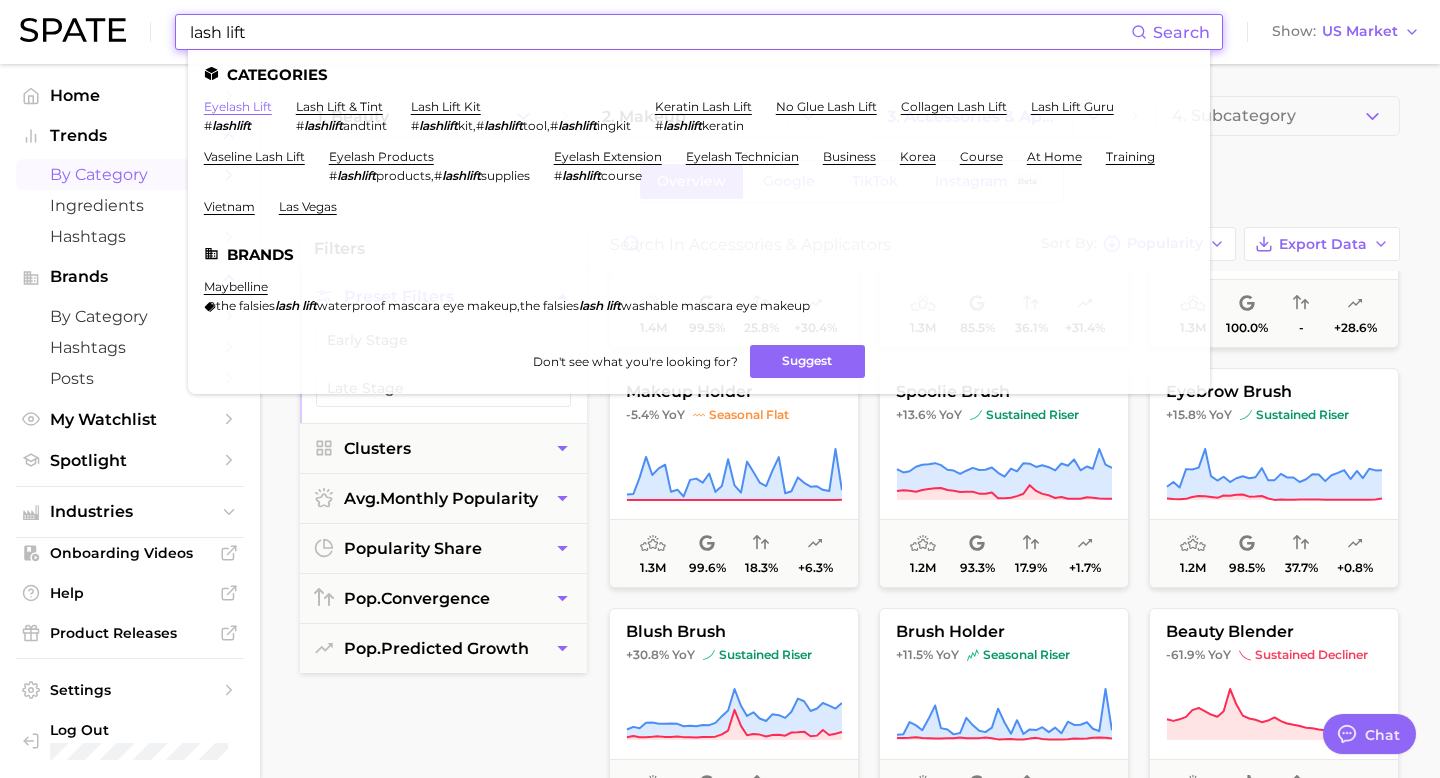 type on "lash lift" 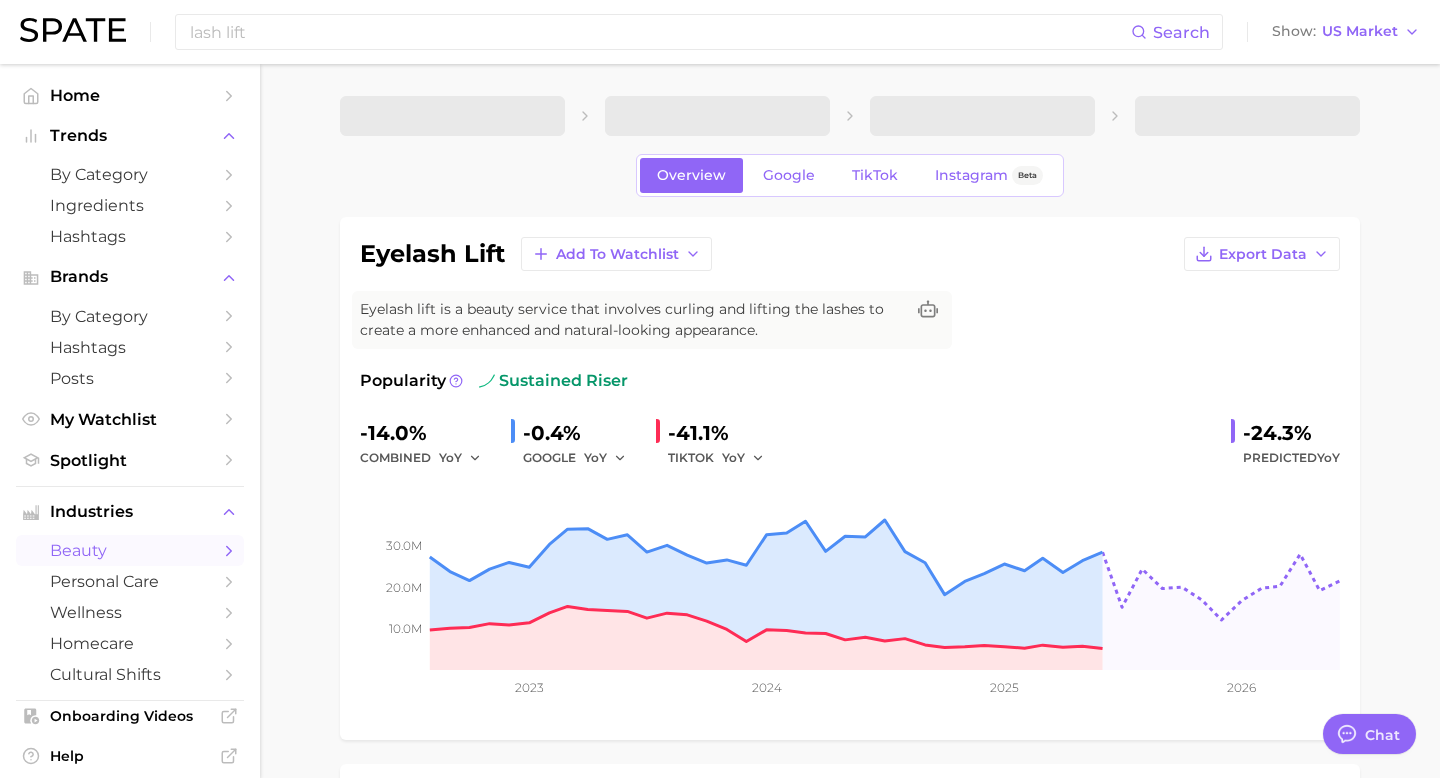 type on "x" 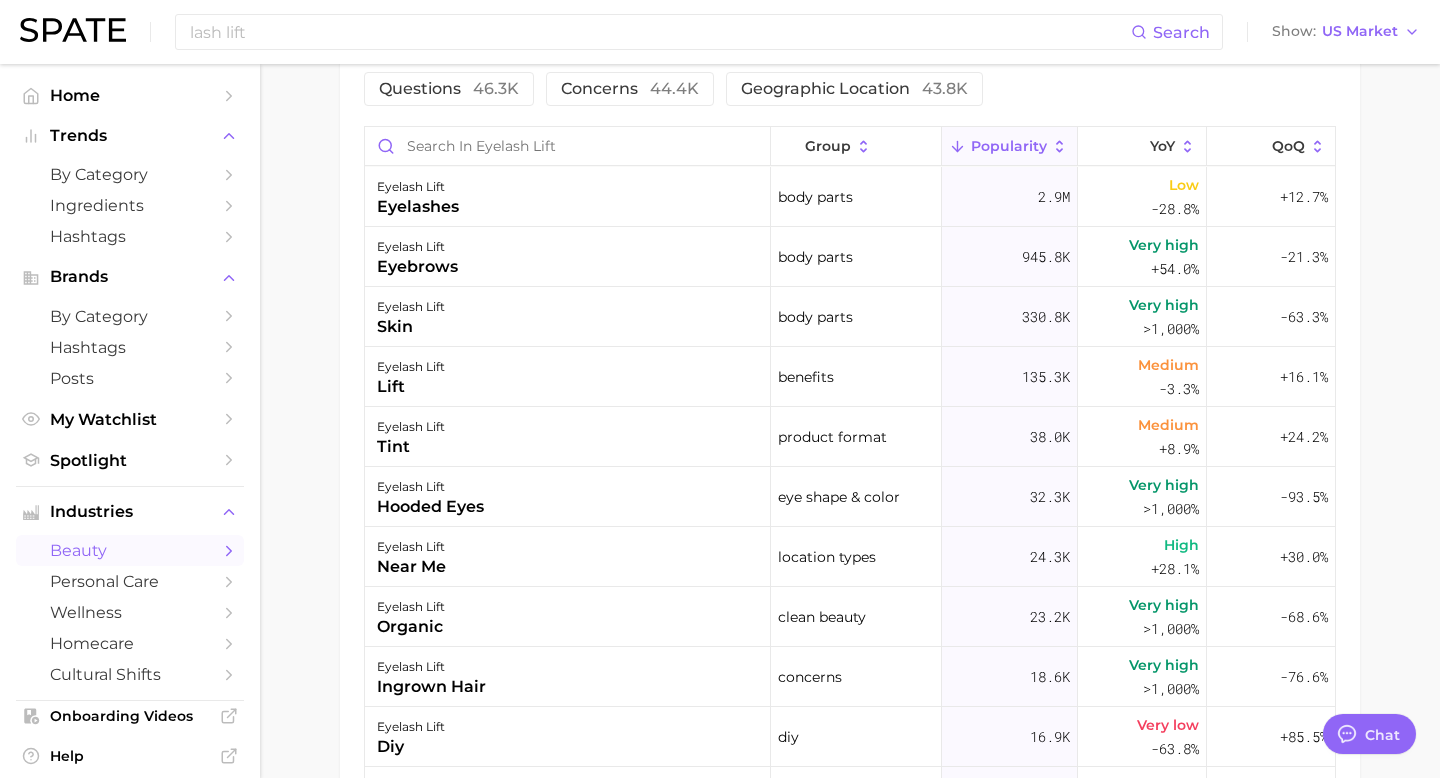 scroll, scrollTop: 1129, scrollLeft: 0, axis: vertical 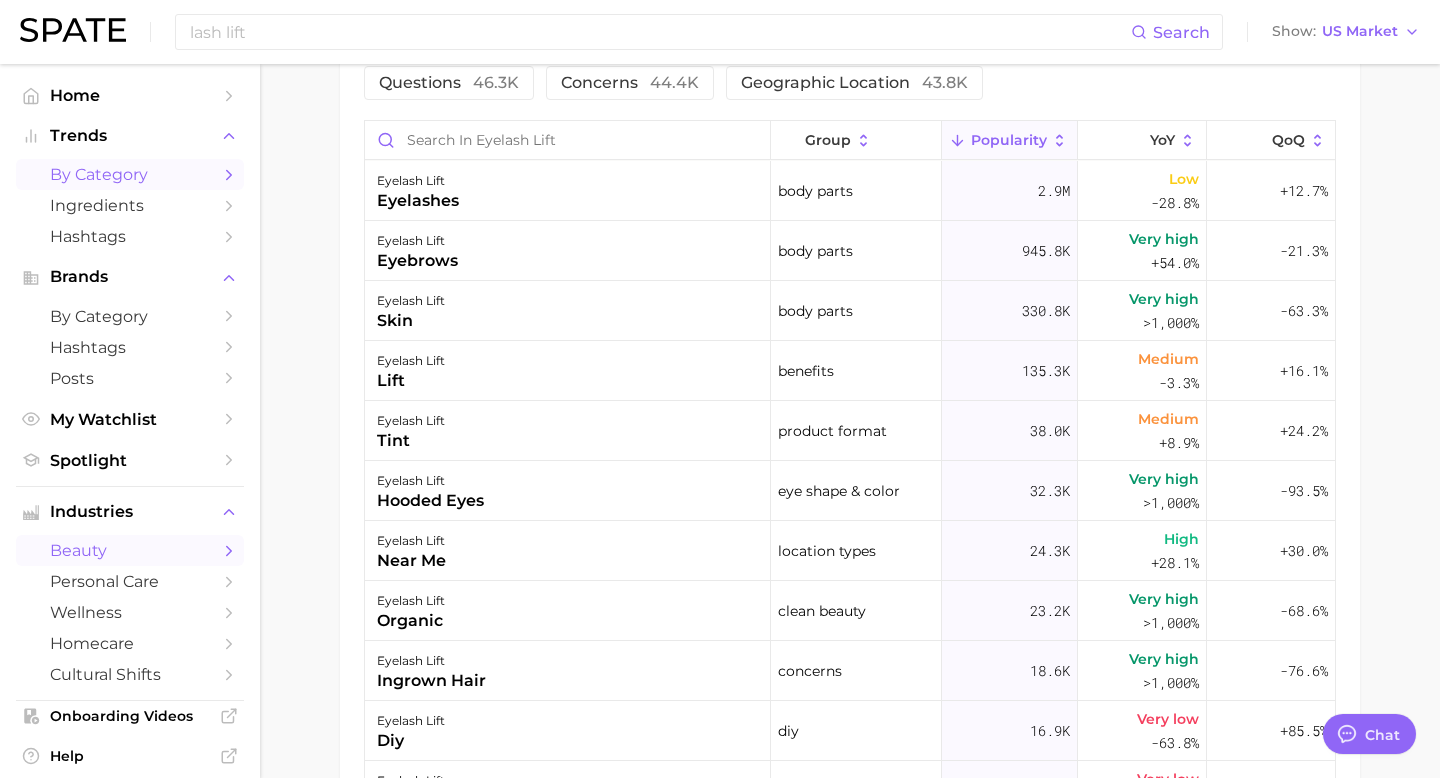 click on "by Category" at bounding box center (130, 174) 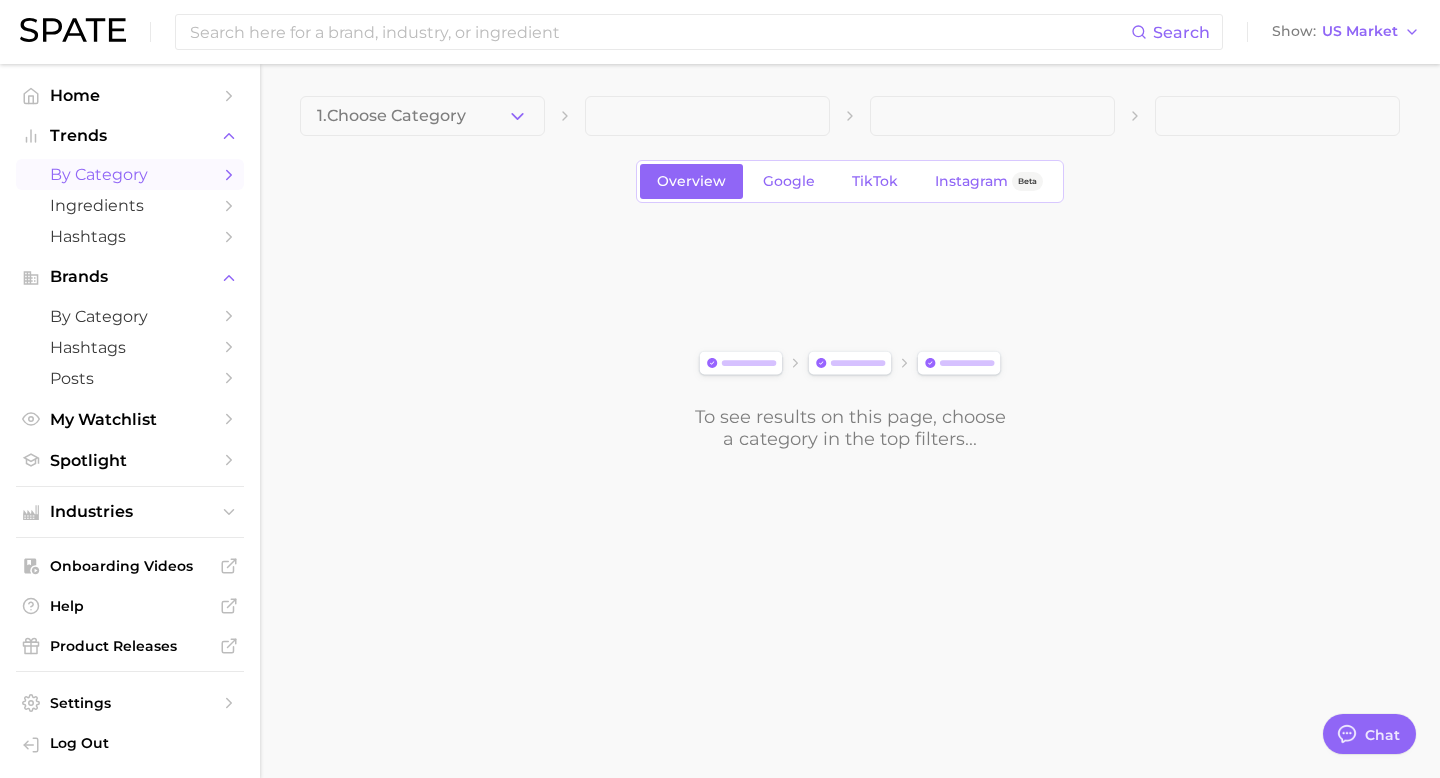 scroll, scrollTop: 0, scrollLeft: 0, axis: both 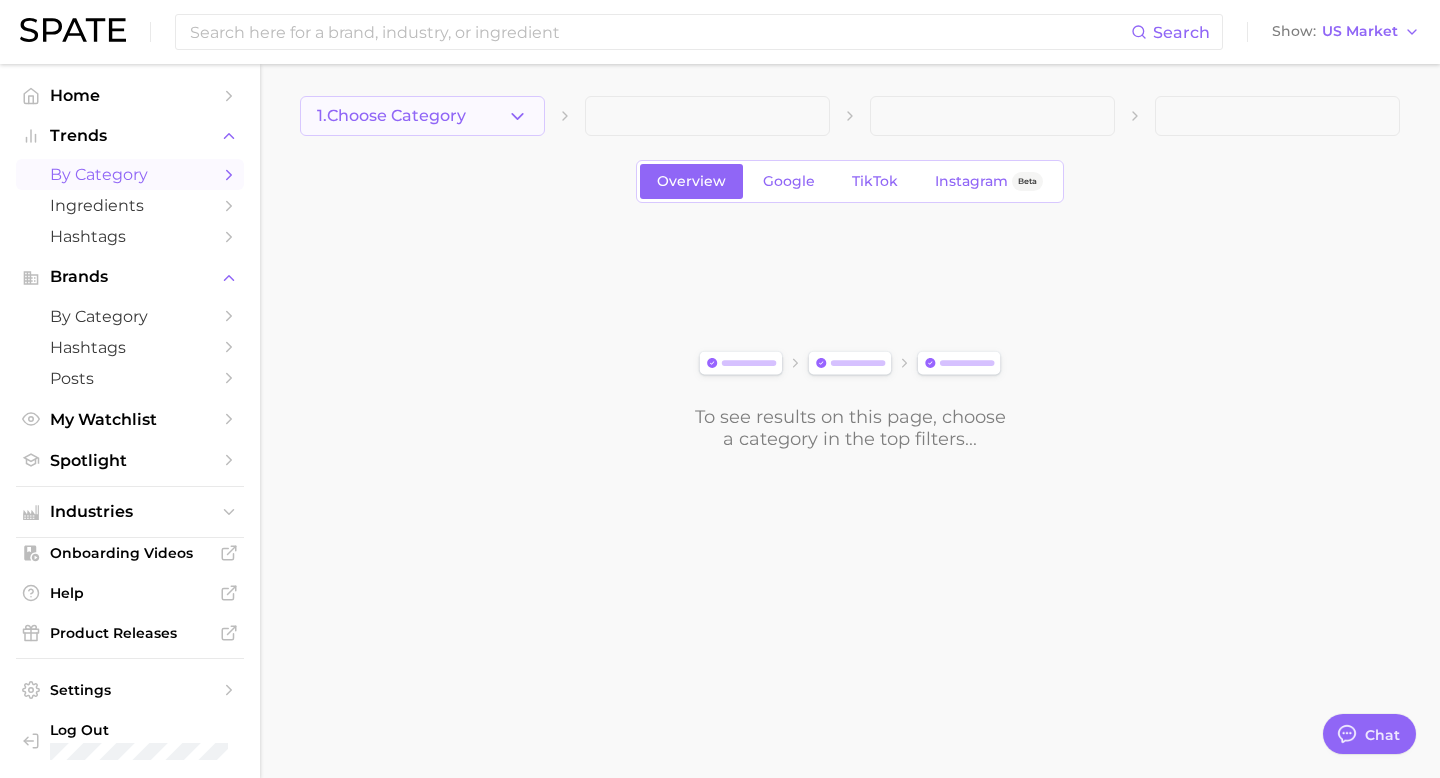 click 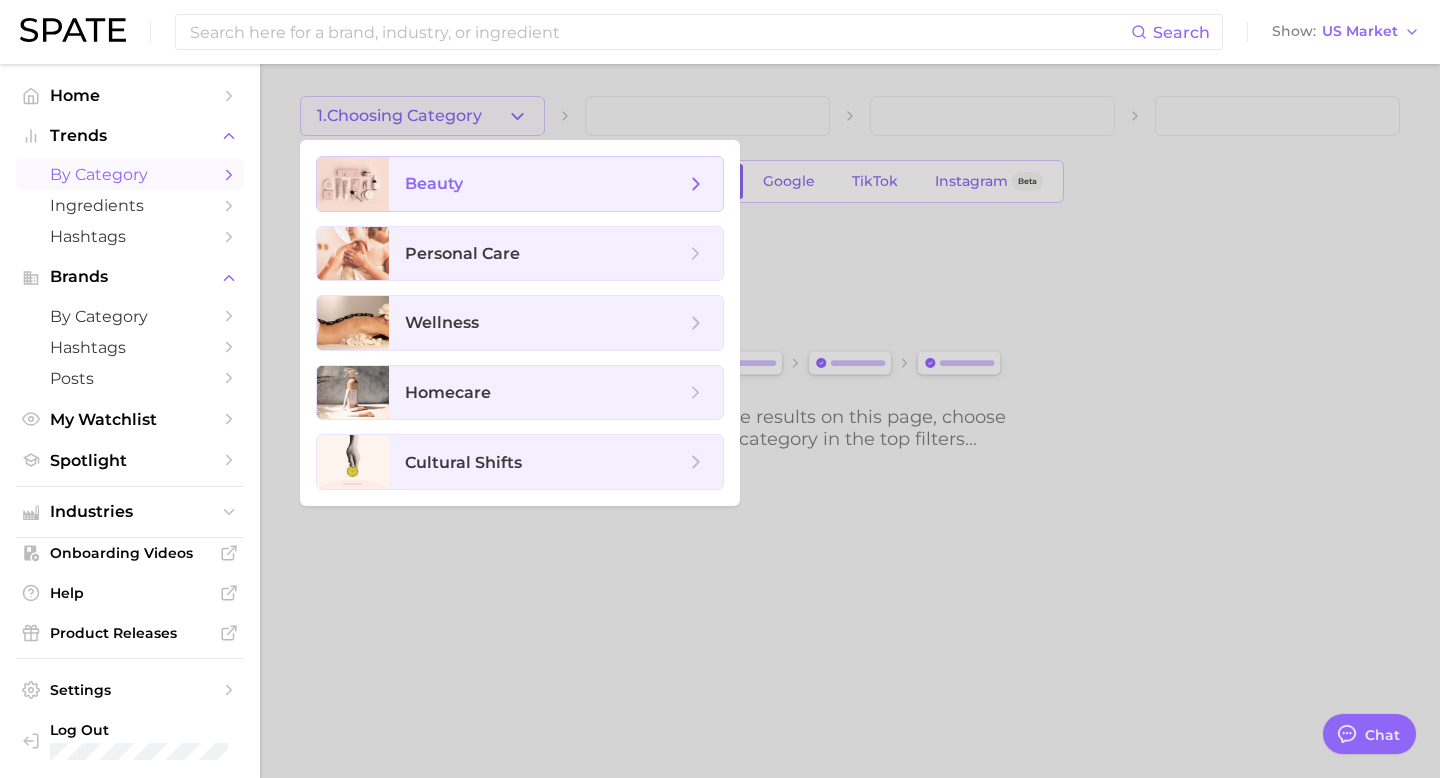 click on "beauty" at bounding box center (556, 184) 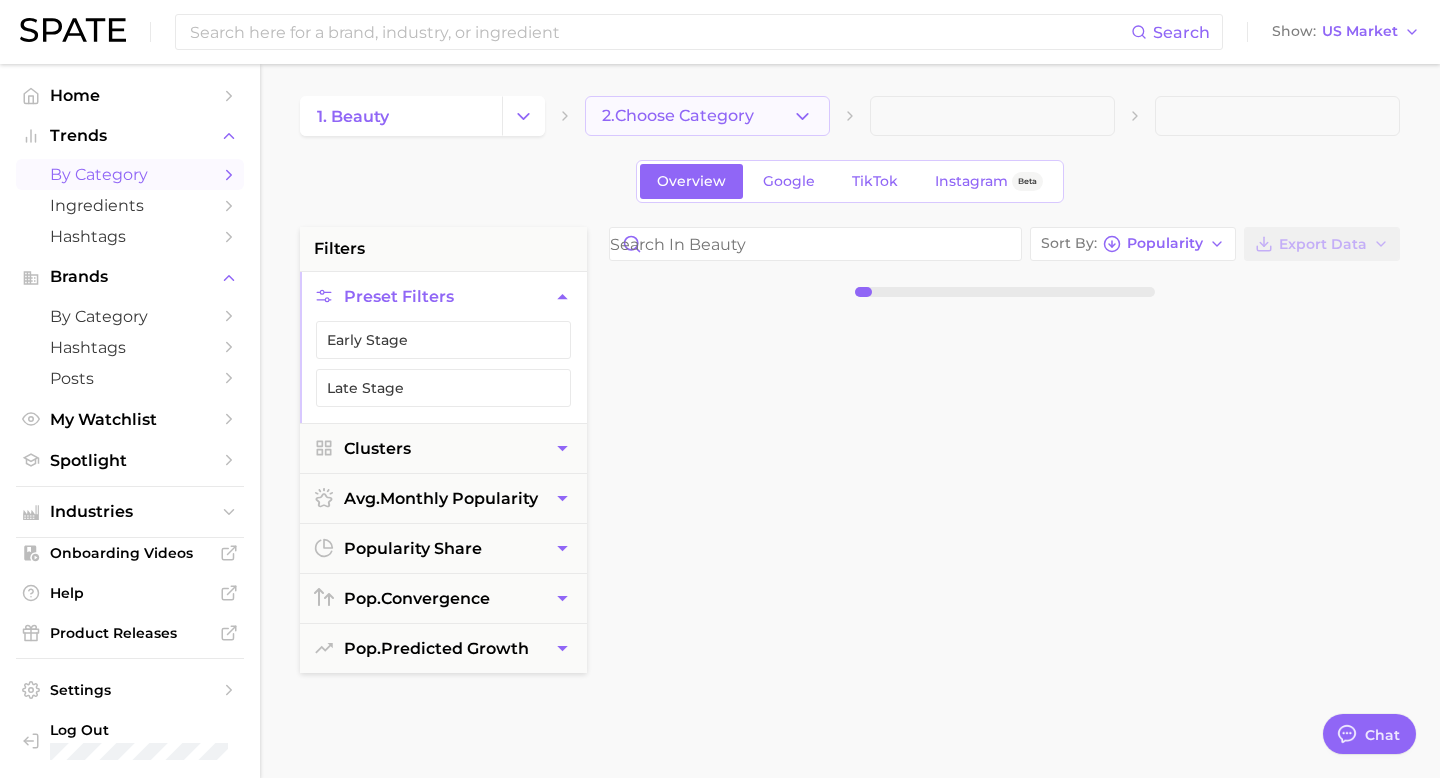 click on "2.  Choose Category" at bounding box center (707, 116) 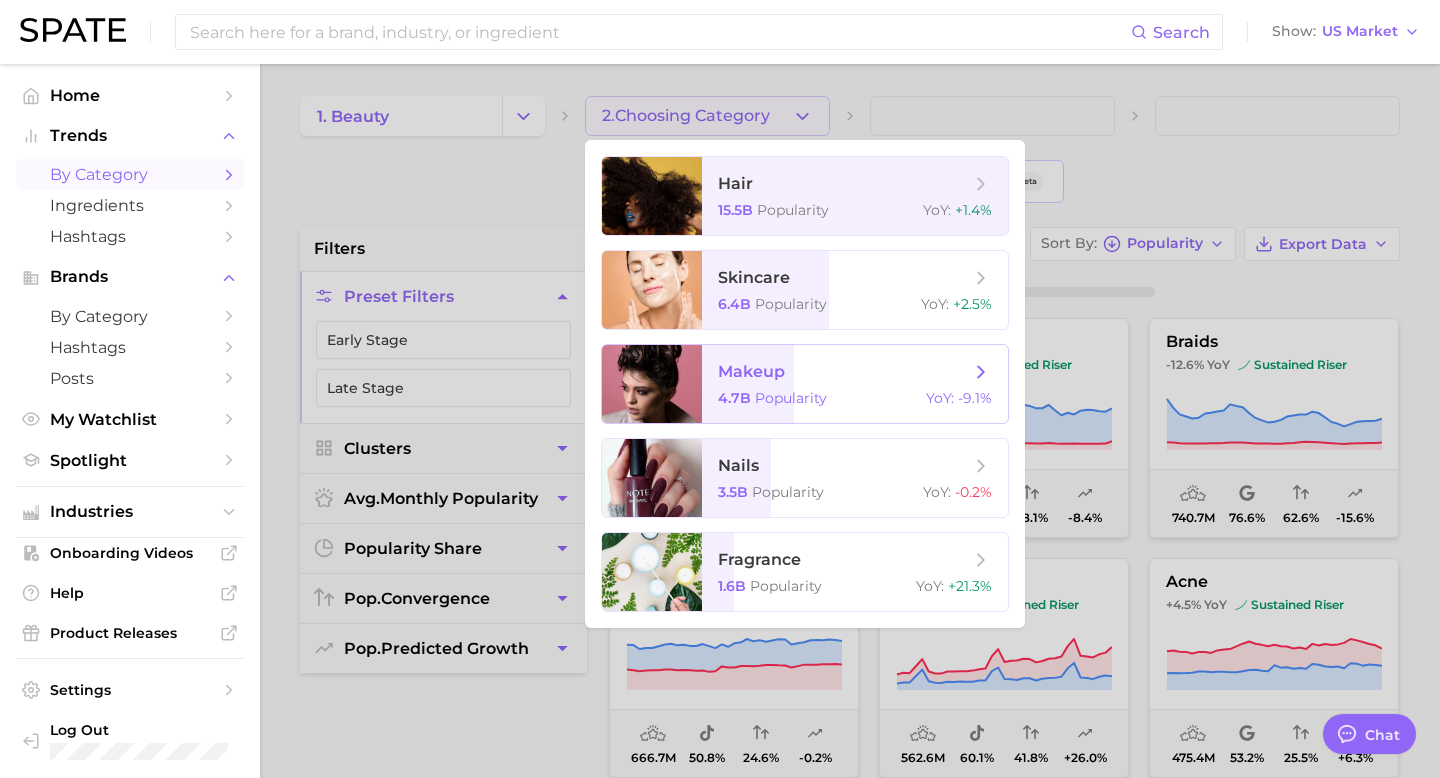 click on "Popularity" at bounding box center [791, 398] 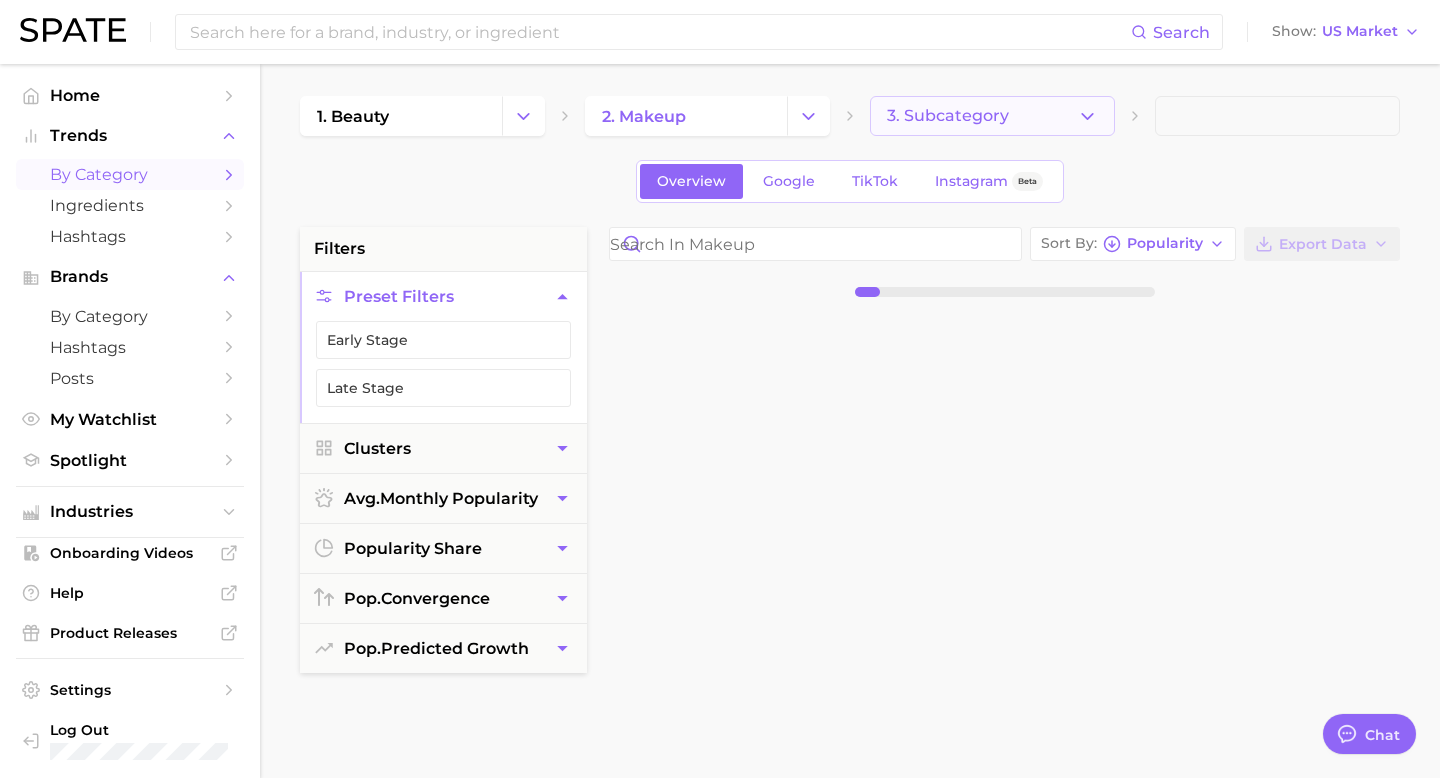 click on "3. Subcategory" at bounding box center (948, 116) 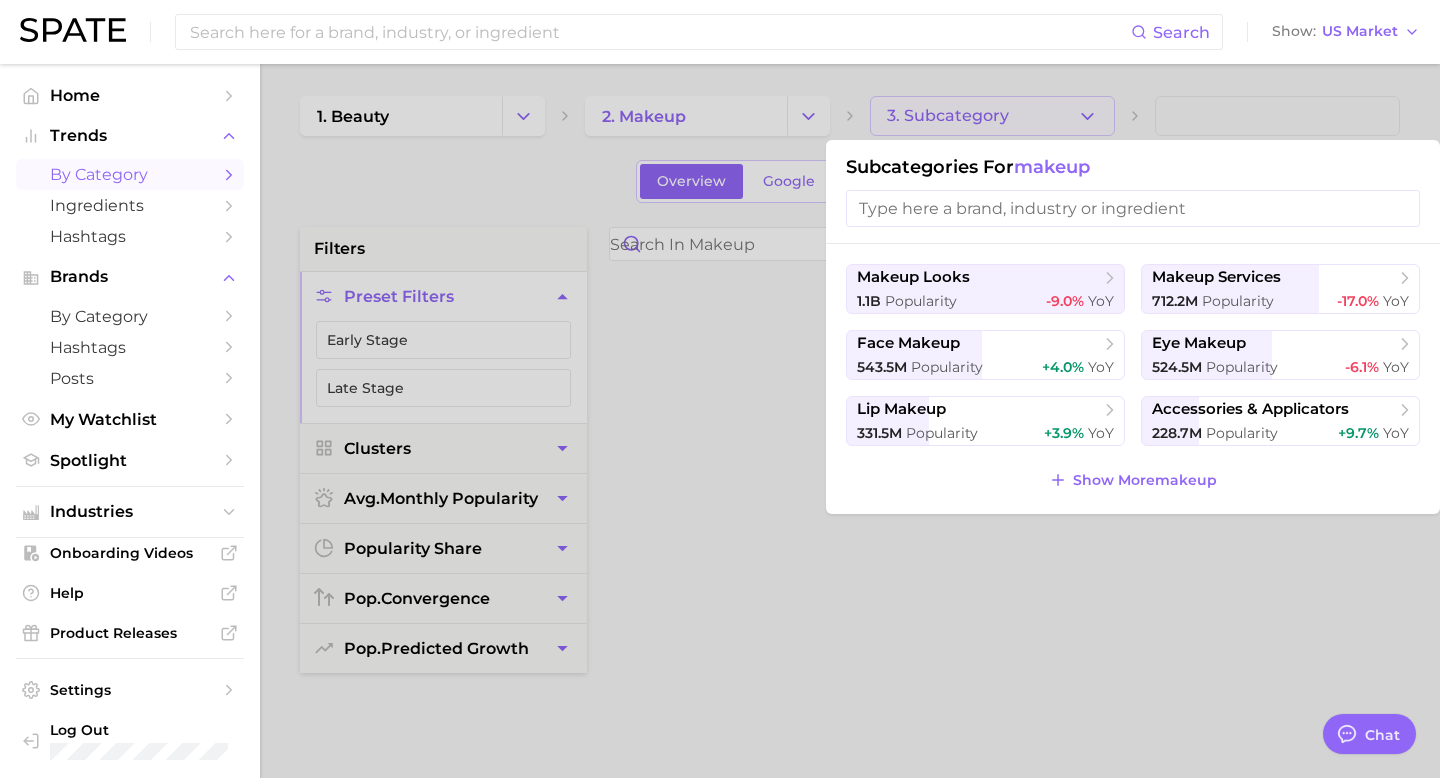 click at bounding box center [1133, 208] 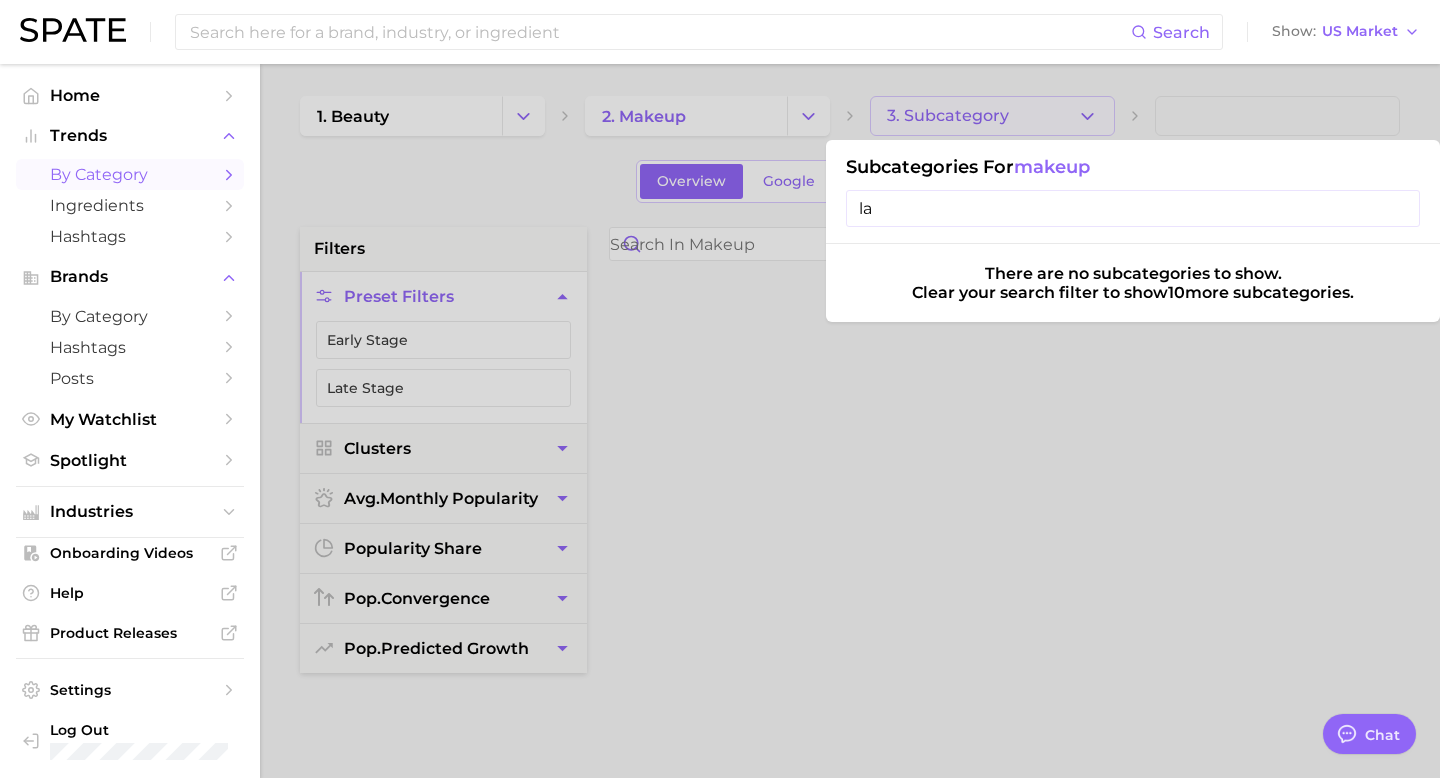 type on "l" 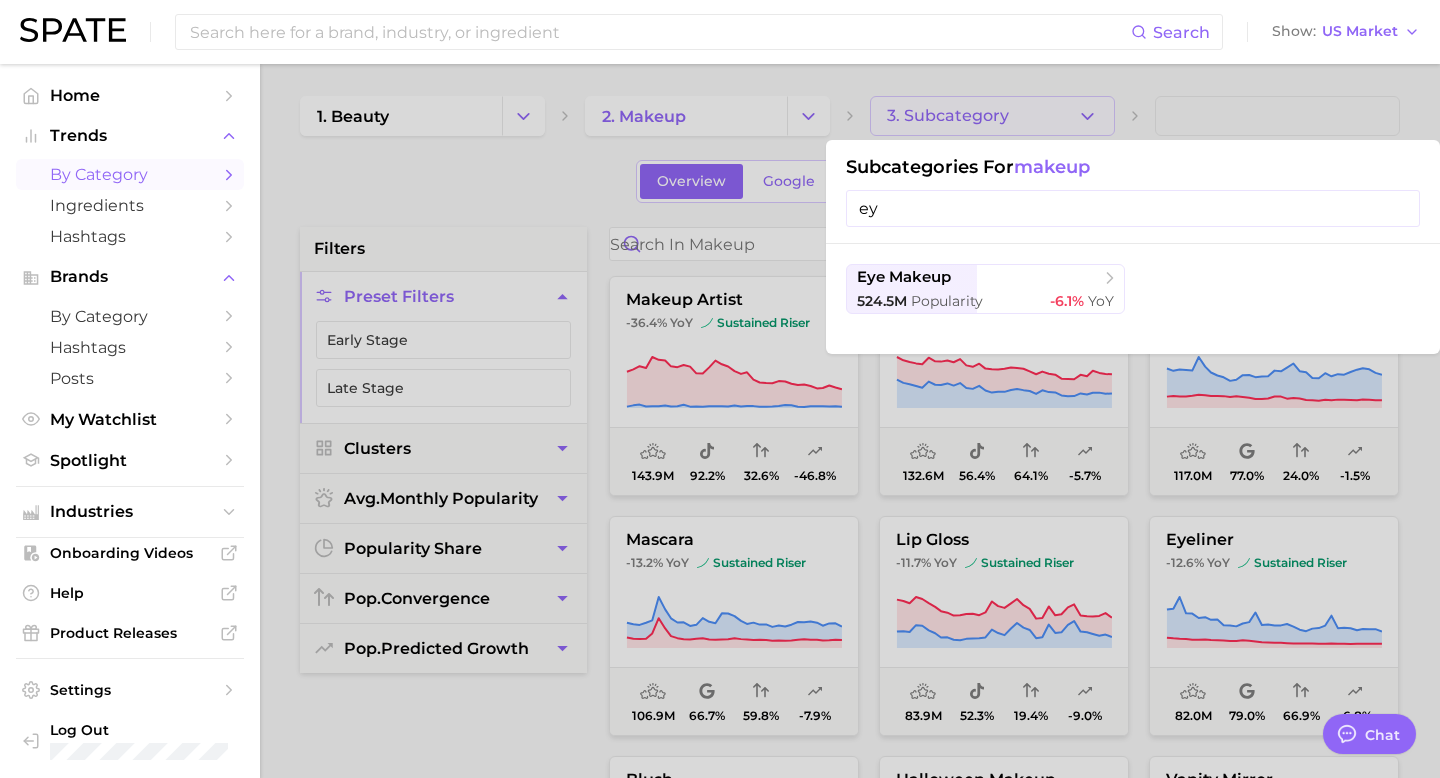 type on "e" 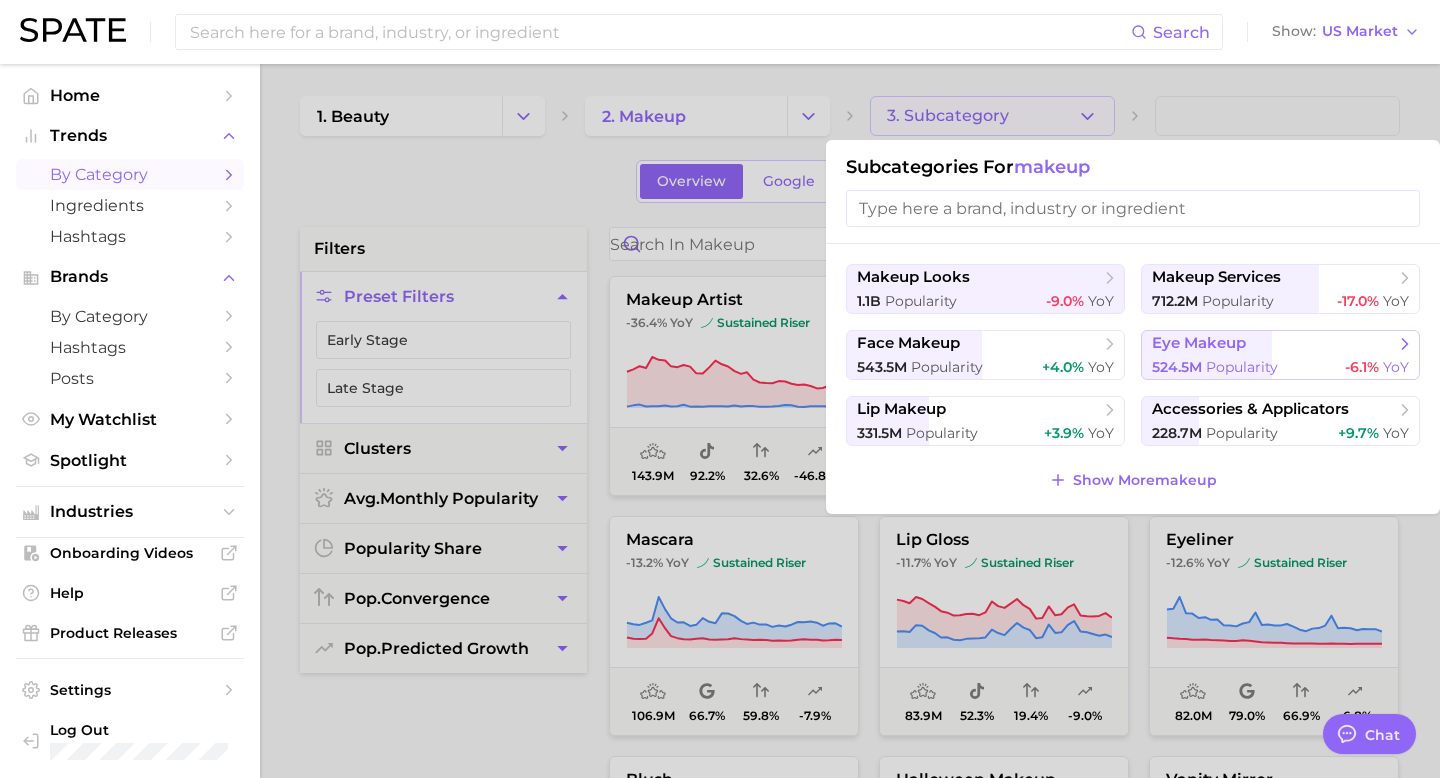 type 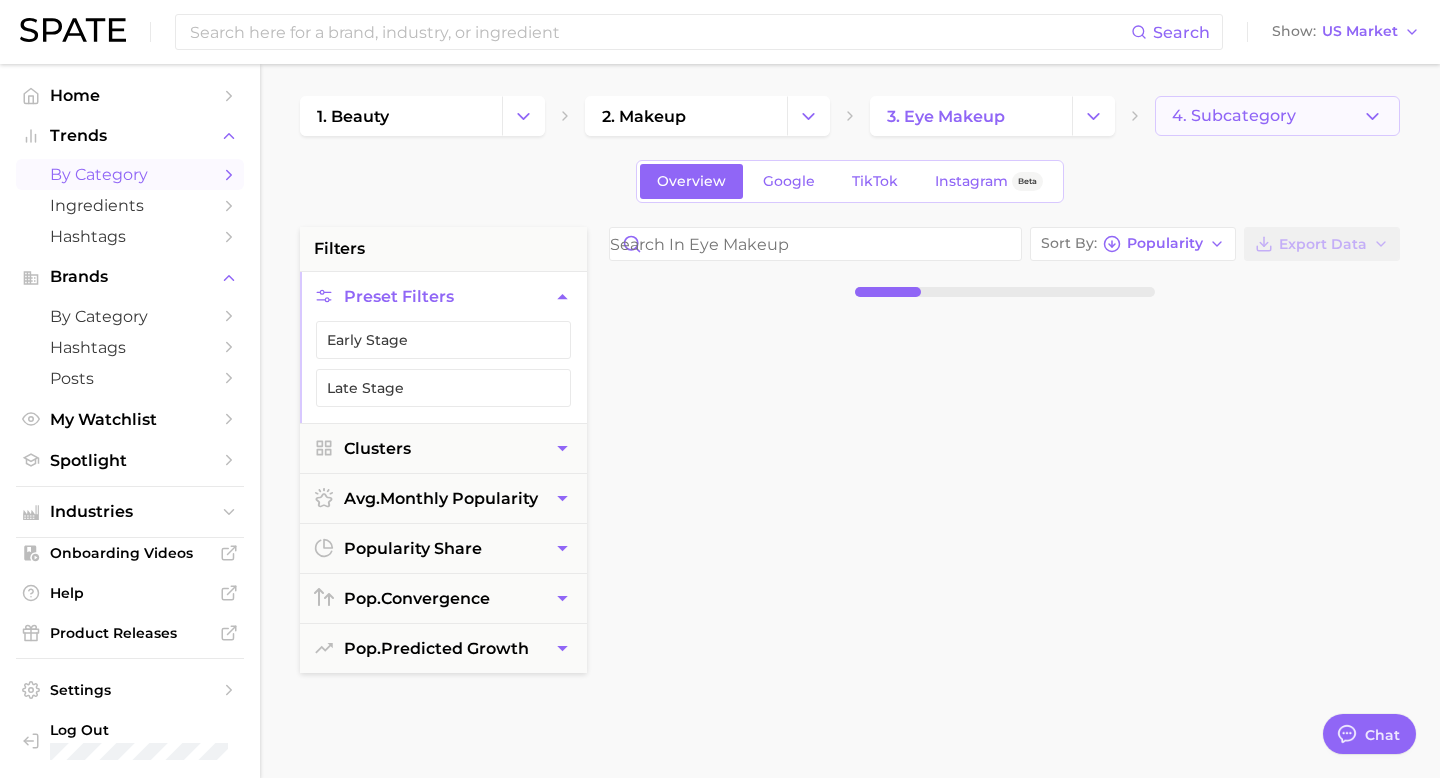 click 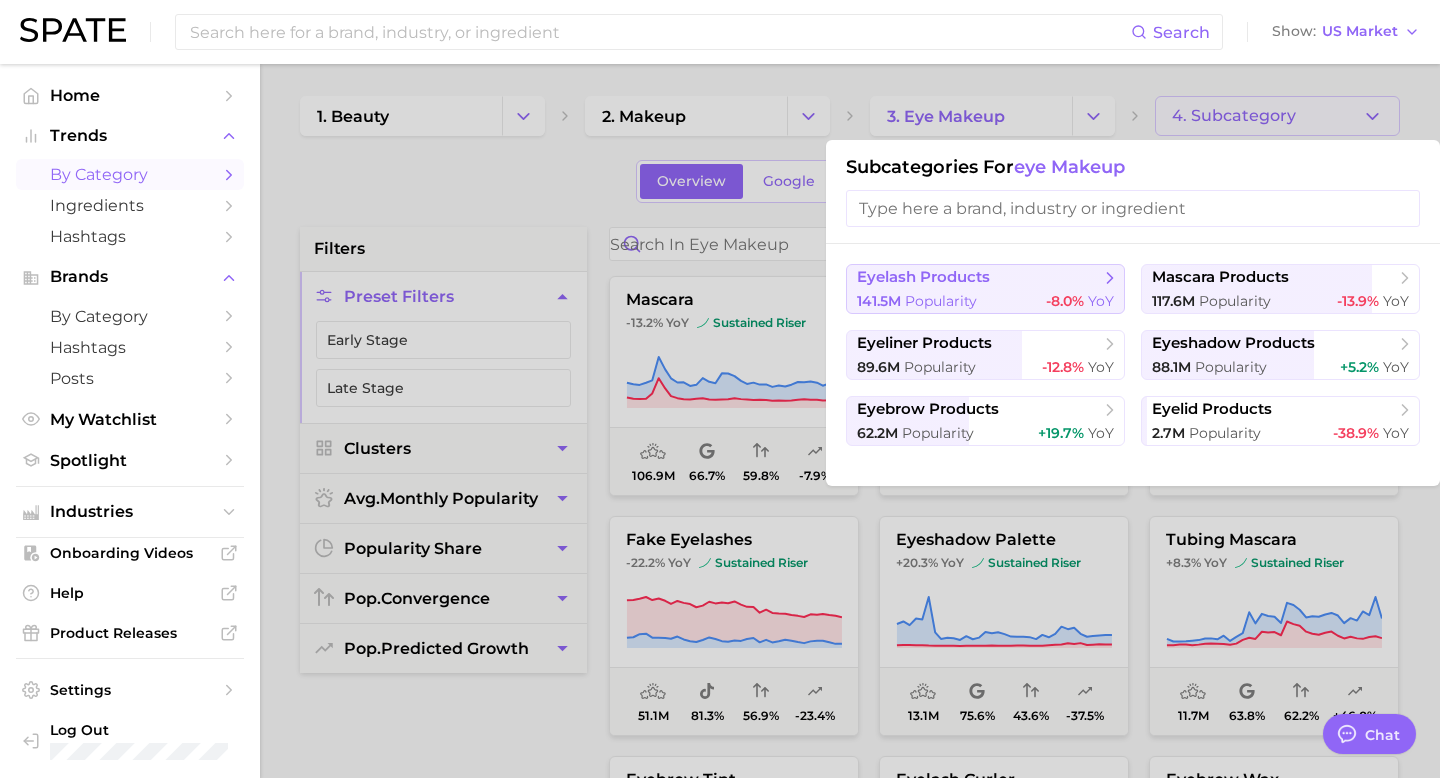 click on "eyelash products" at bounding box center [978, 278] 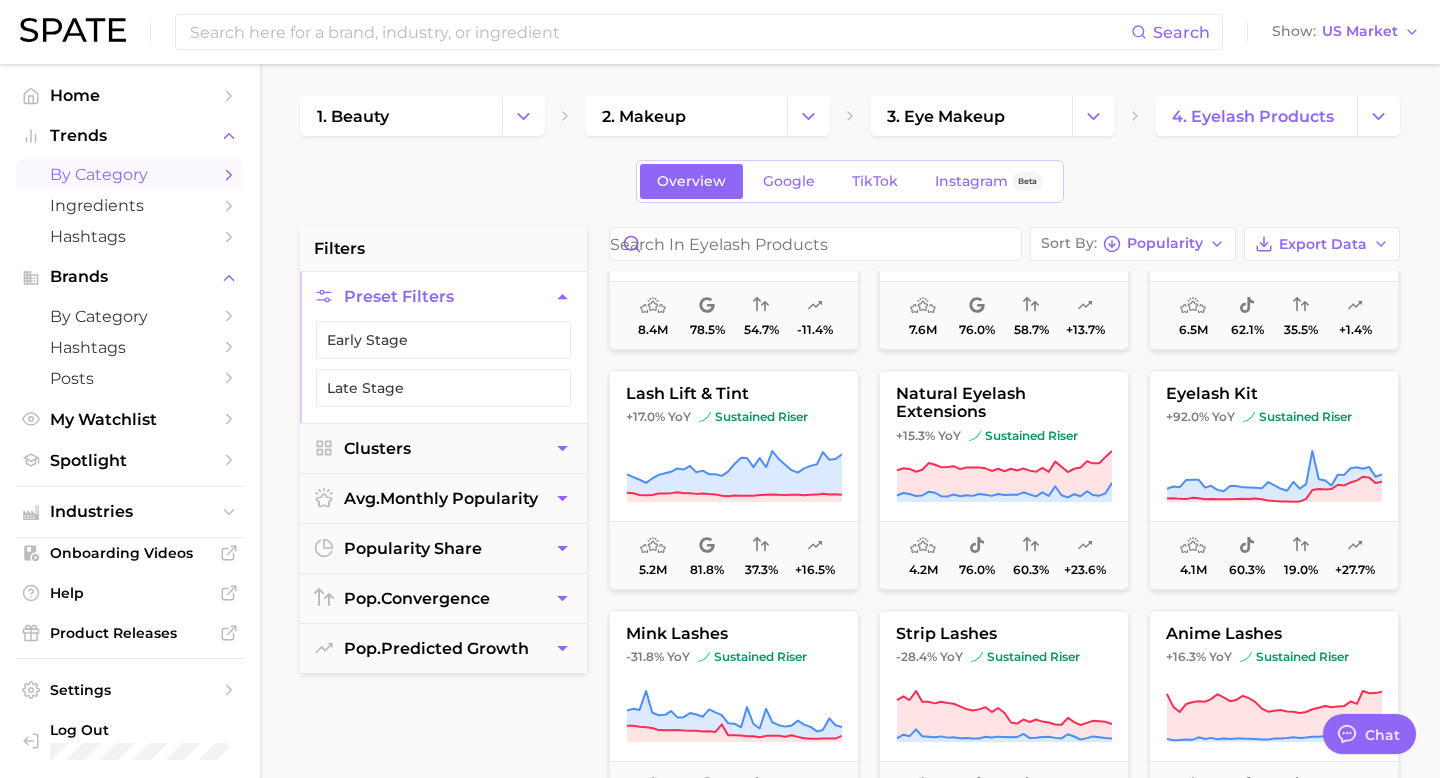 scroll, scrollTop: 389, scrollLeft: 0, axis: vertical 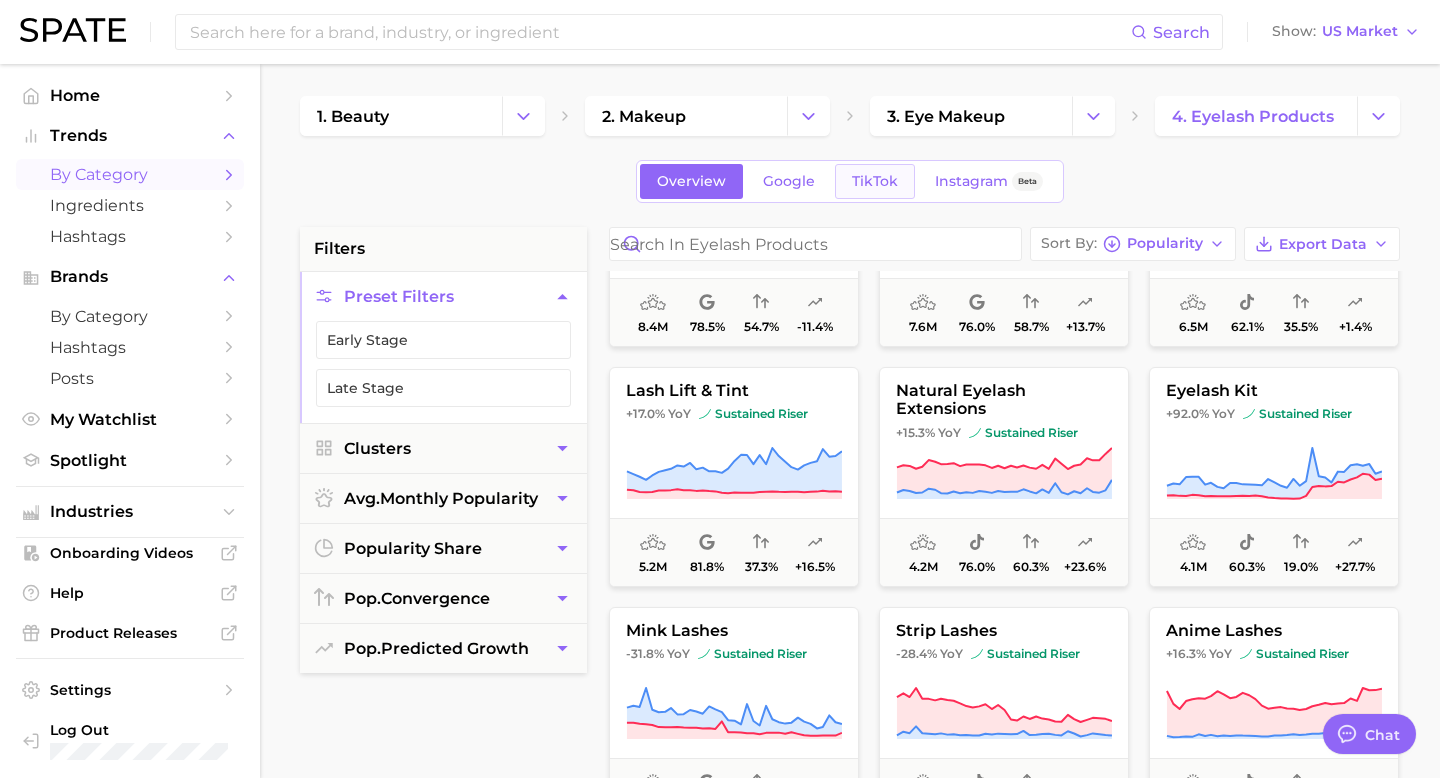 click on "TikTok" at bounding box center (875, 181) 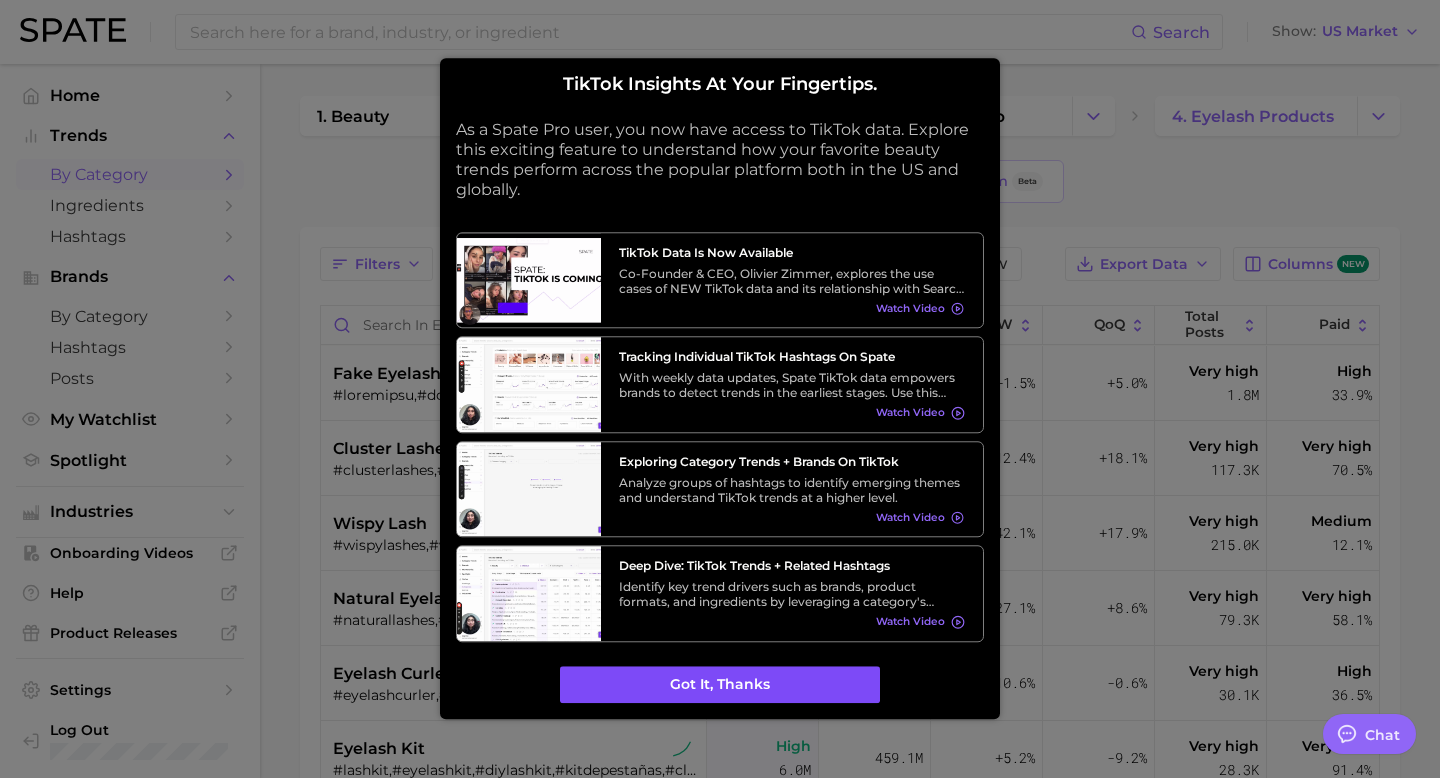 click on "Got it, thanks" at bounding box center (720, 685) 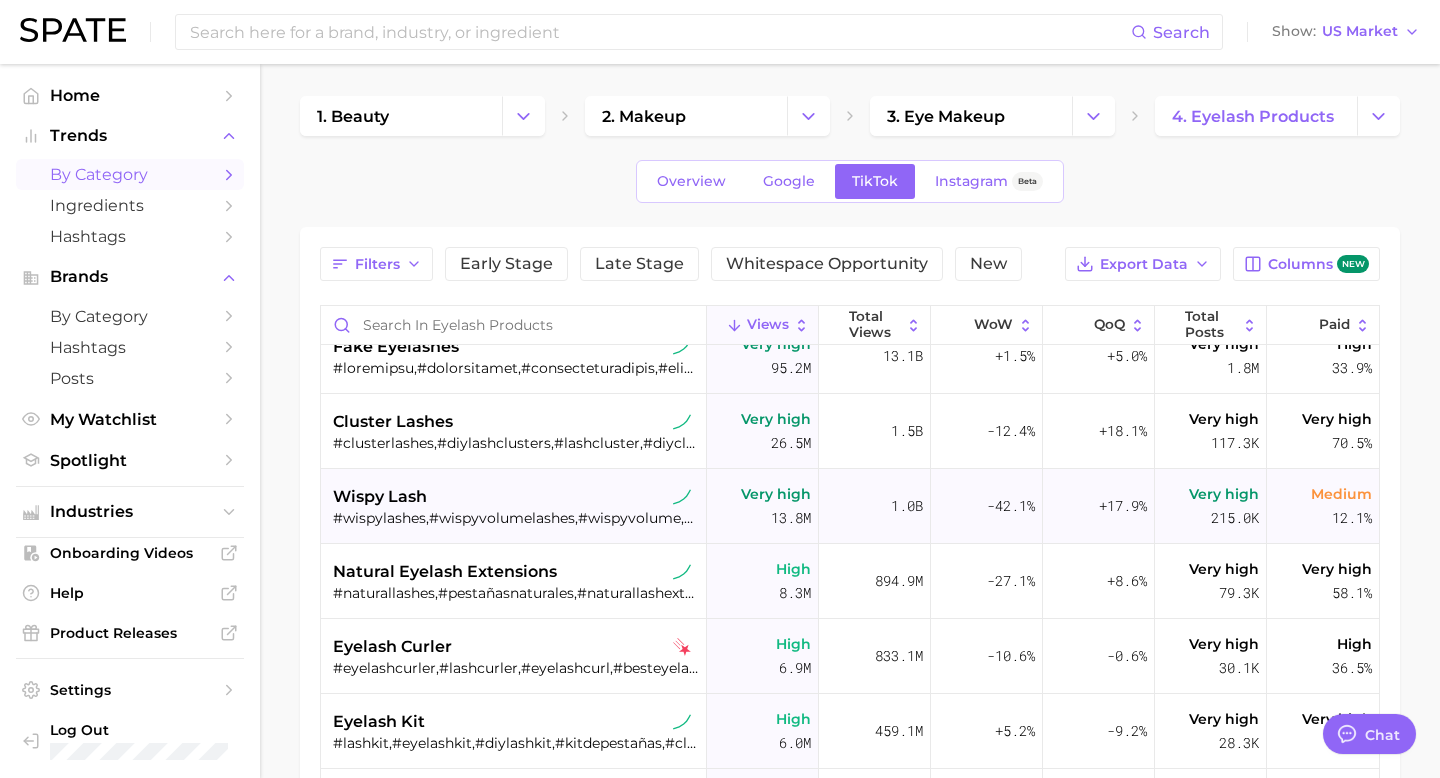 scroll, scrollTop: 41, scrollLeft: 0, axis: vertical 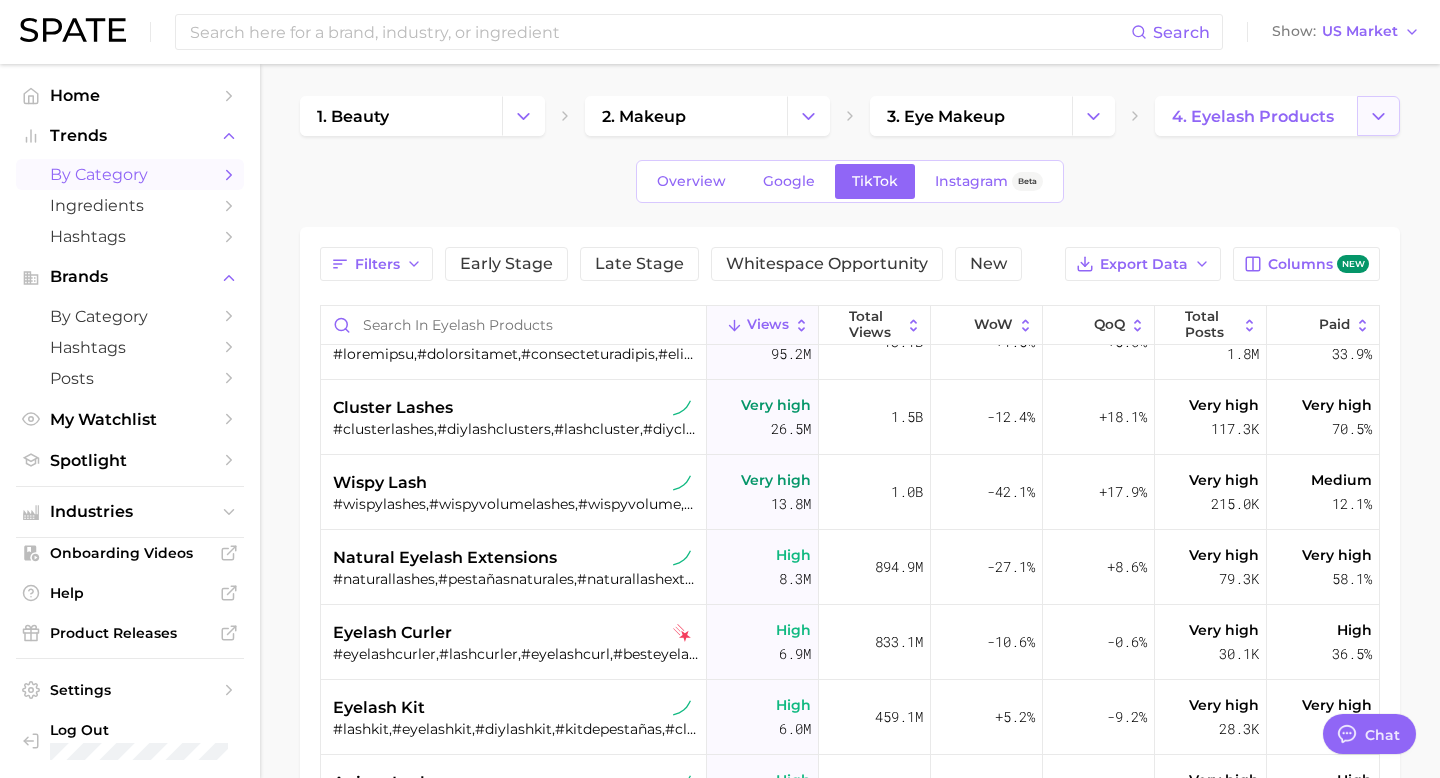 click 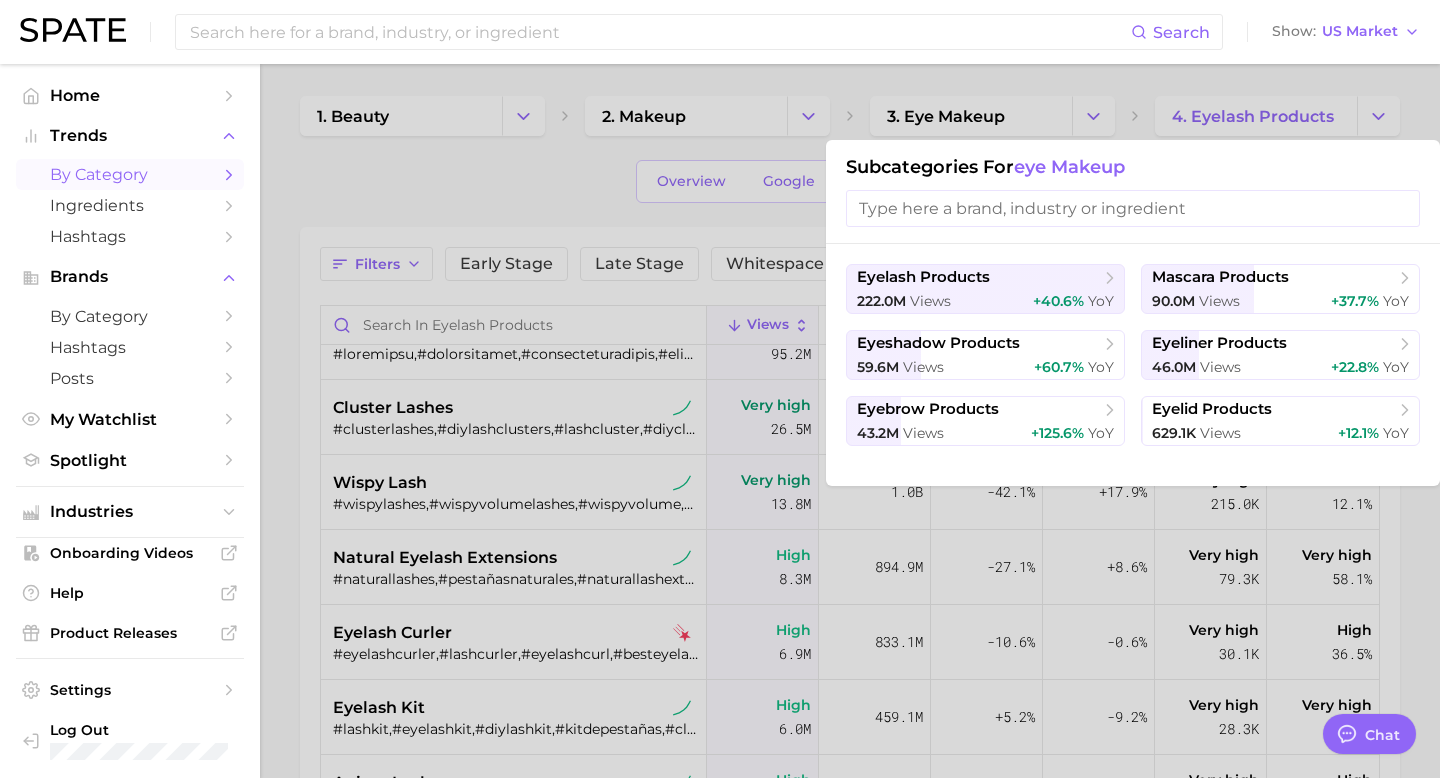 click at bounding box center (720, 389) 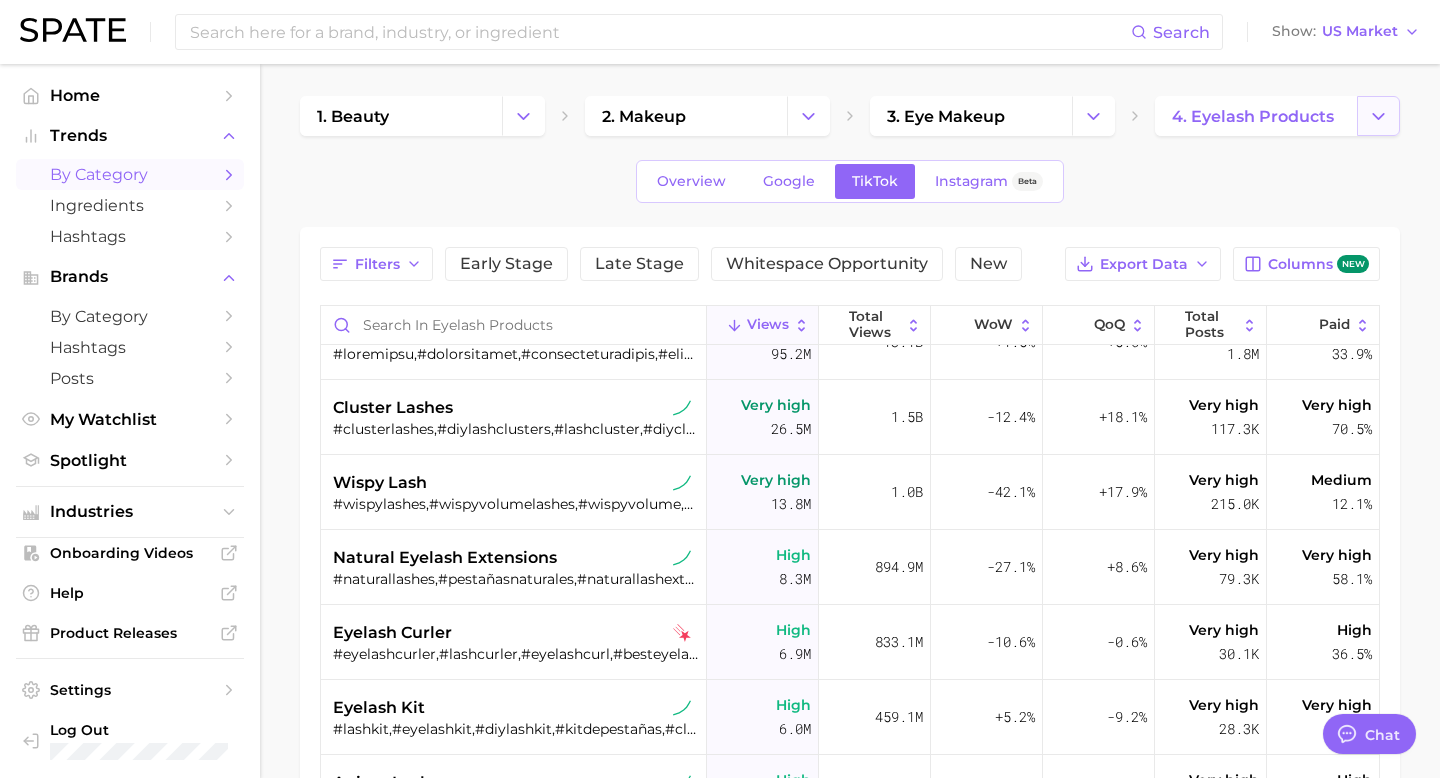 click at bounding box center [1378, 116] 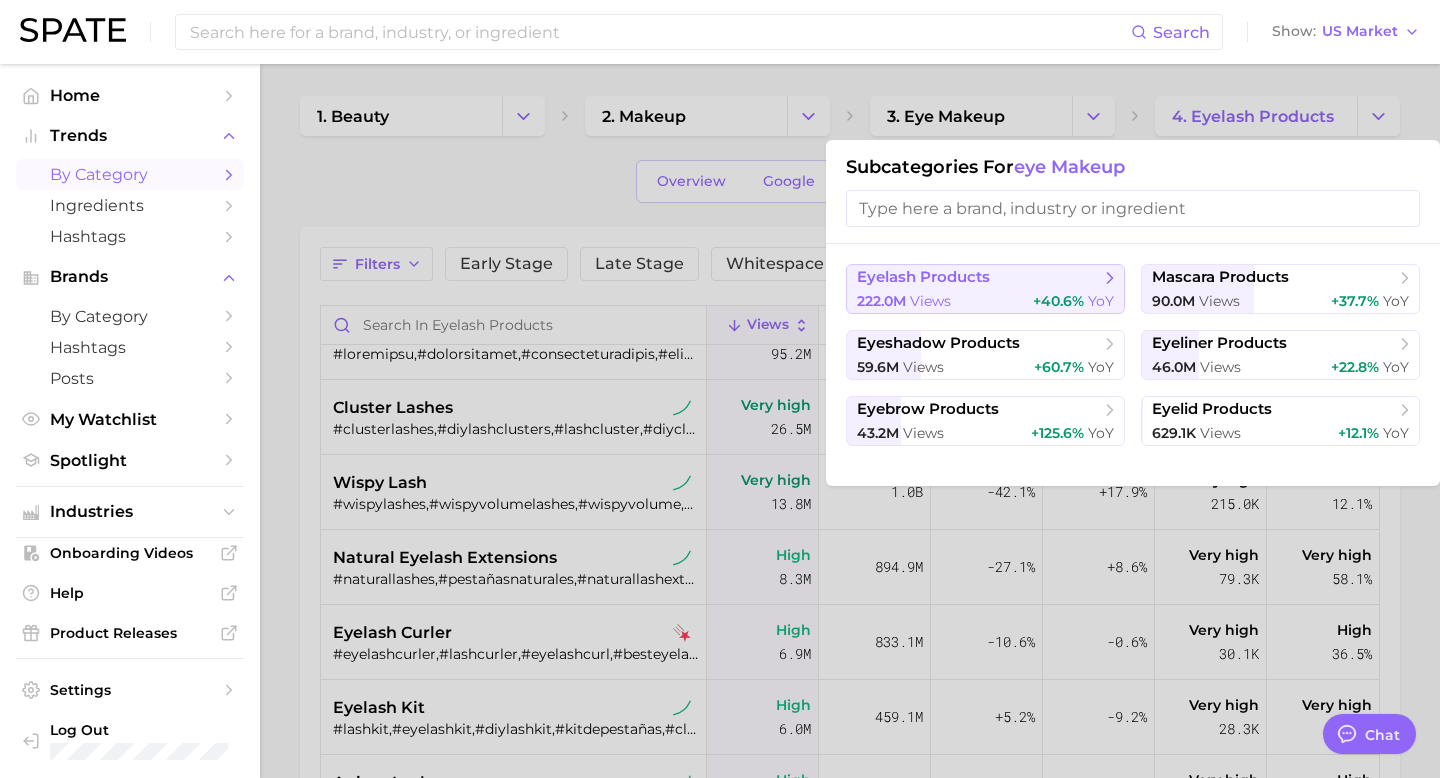 click on "eyelash products" at bounding box center (978, 278) 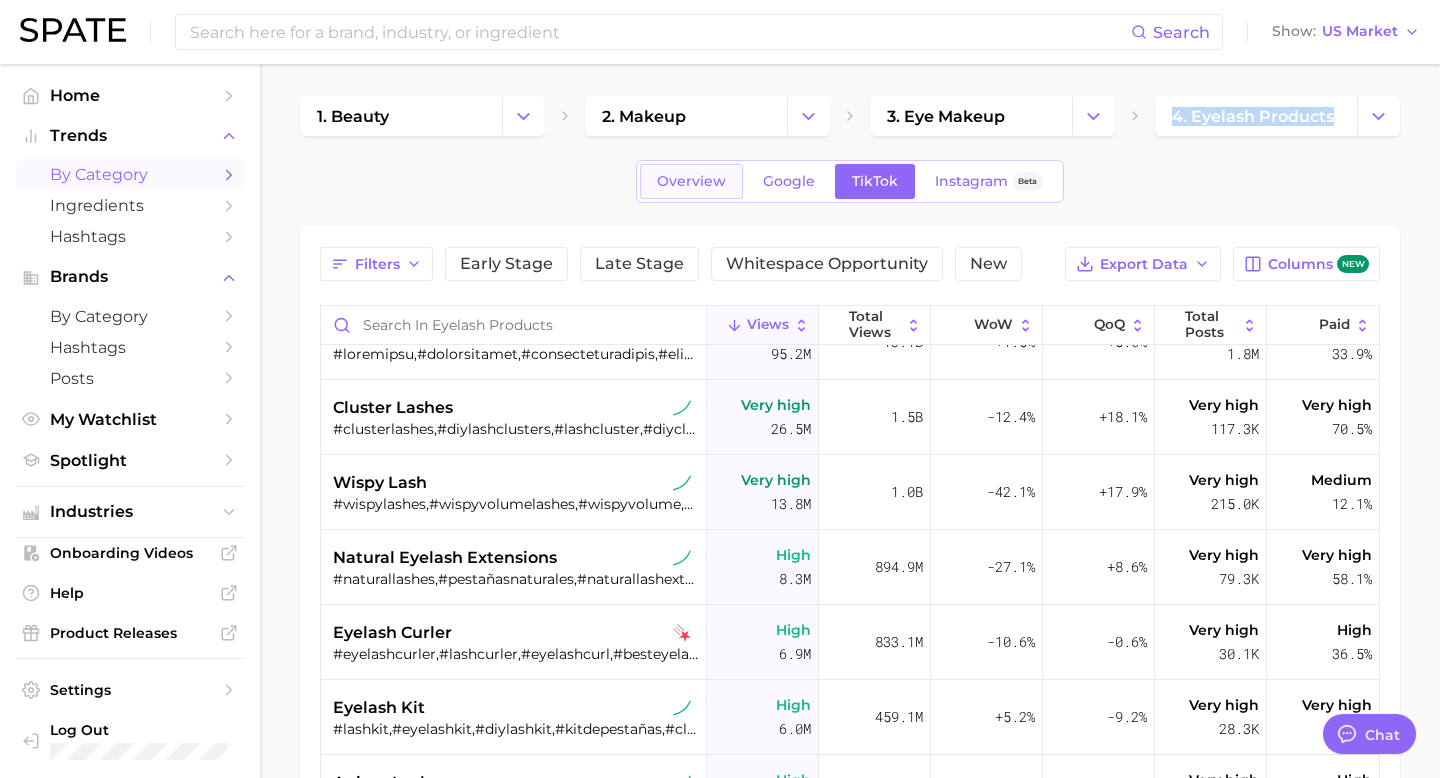 click on "Overview" at bounding box center (691, 181) 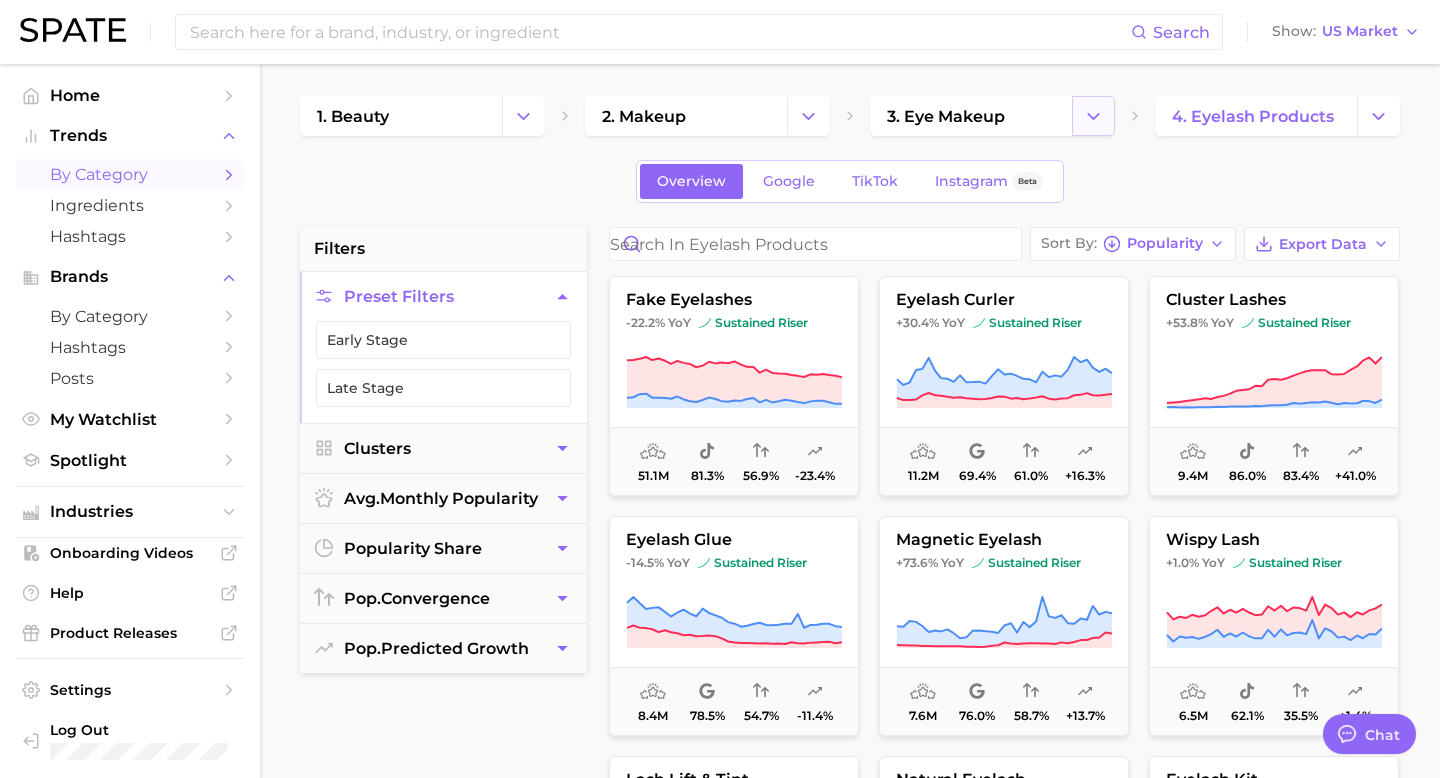 click 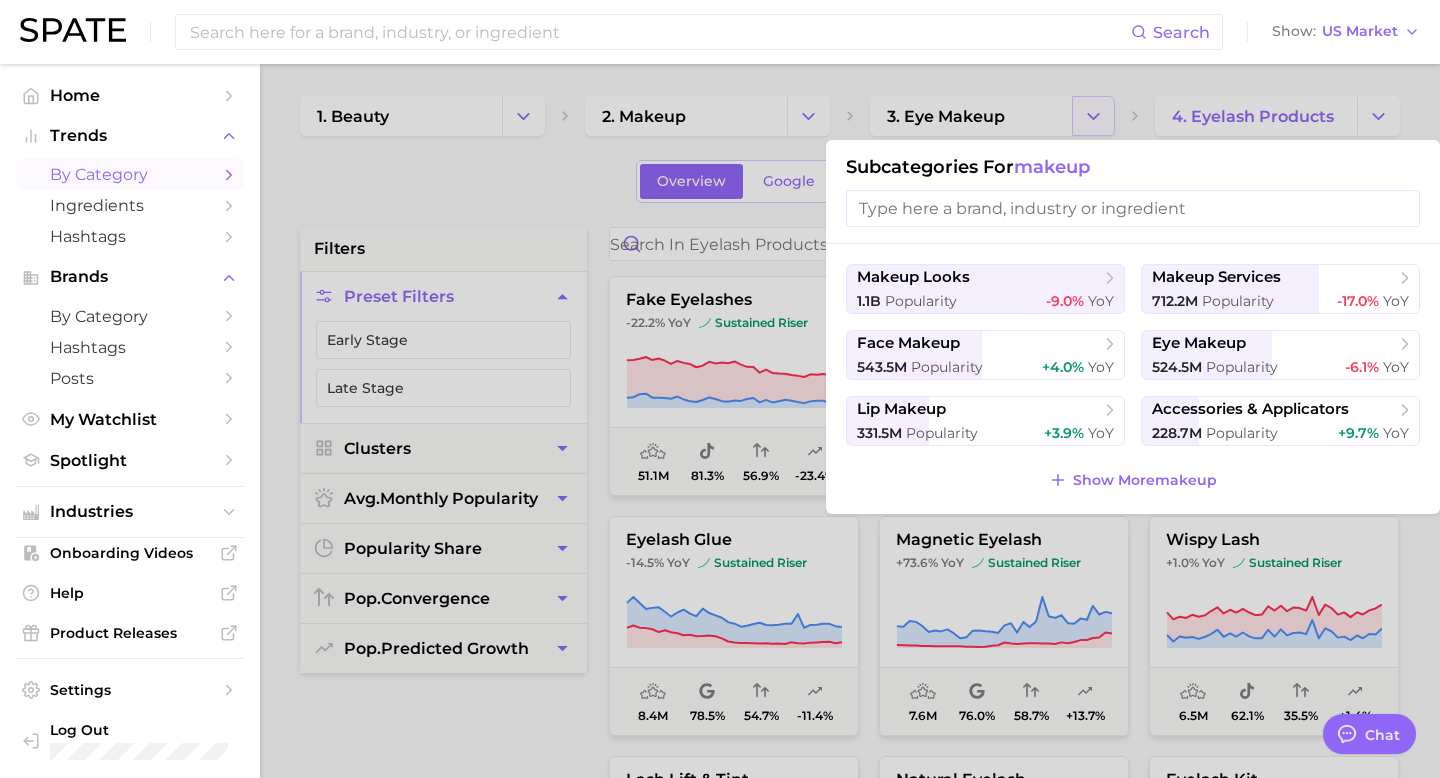 click at bounding box center [720, 389] 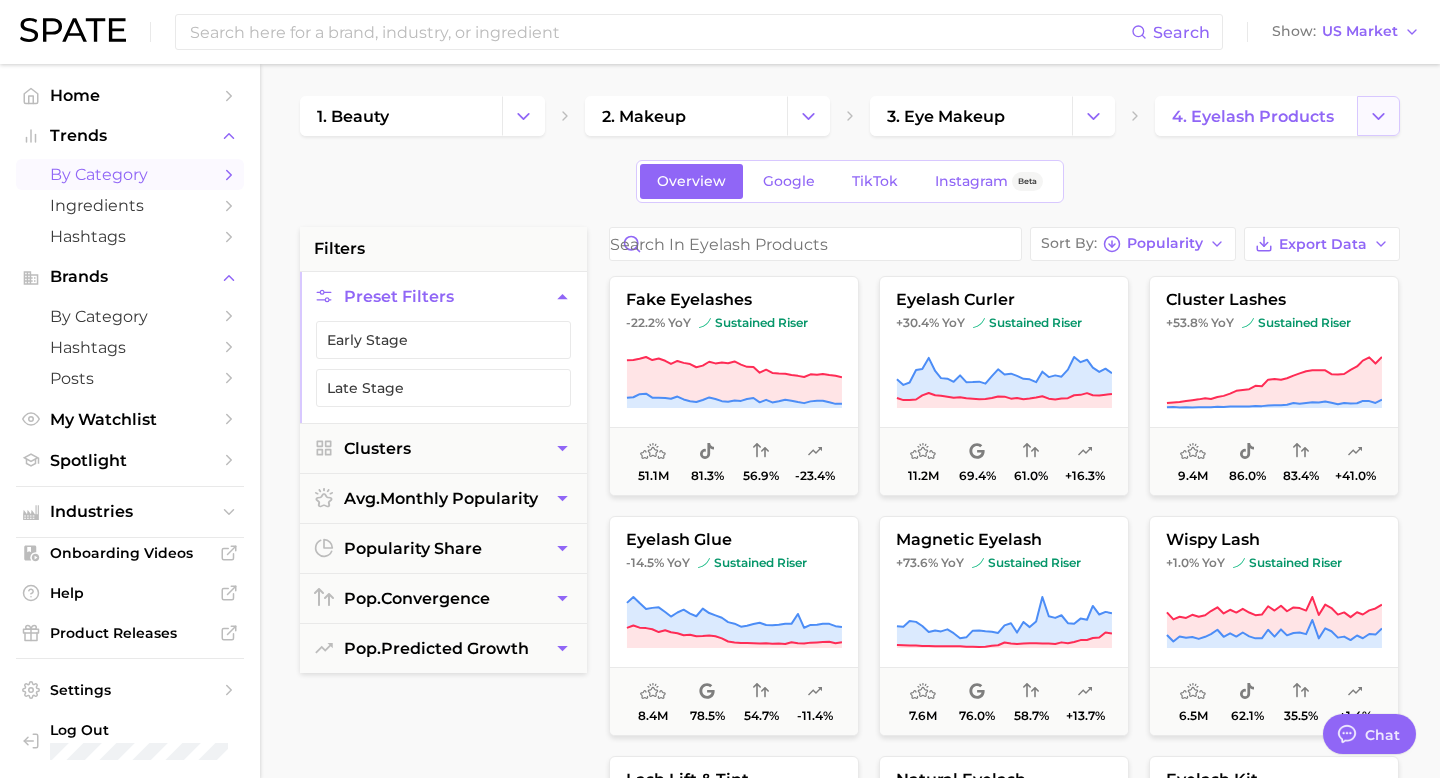 click at bounding box center (1378, 116) 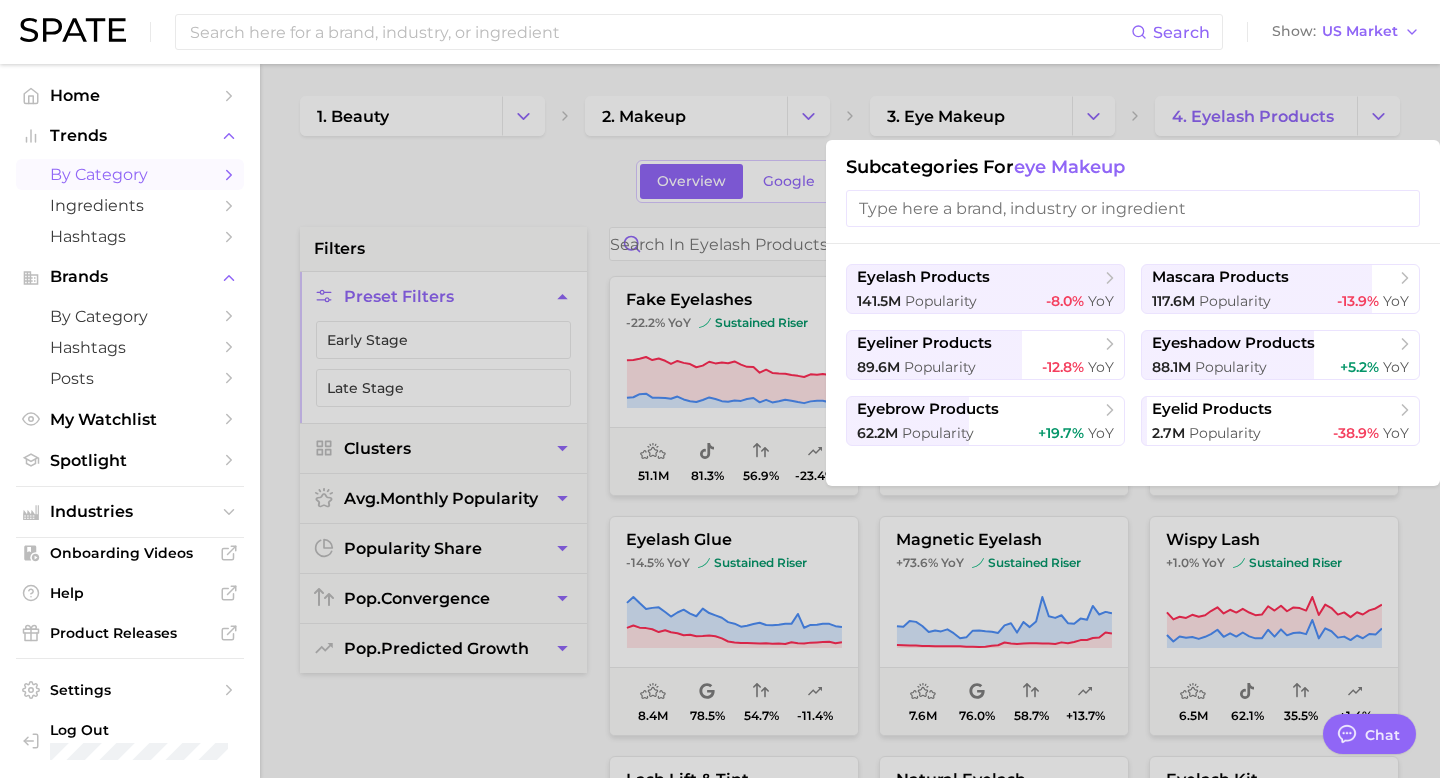 click at bounding box center [720, 389] 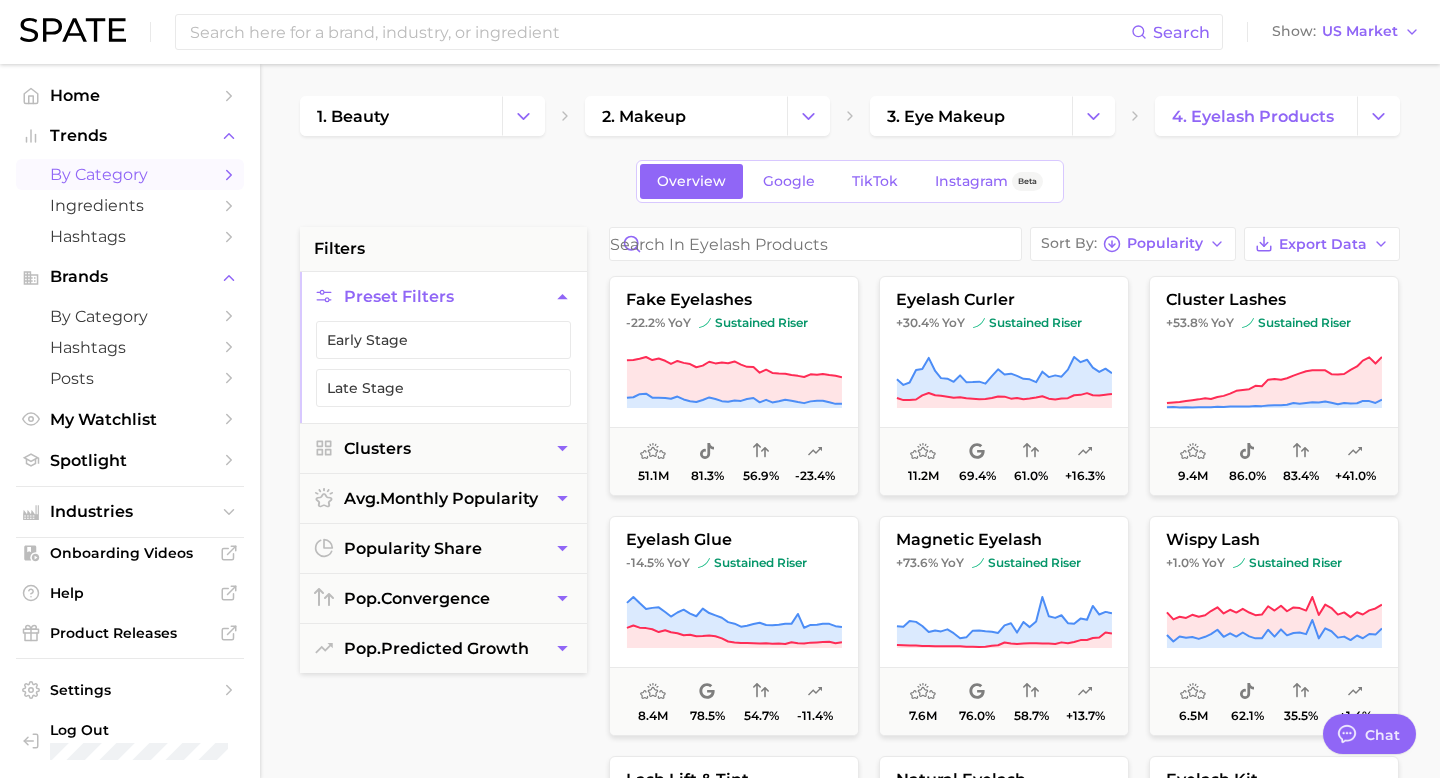 click 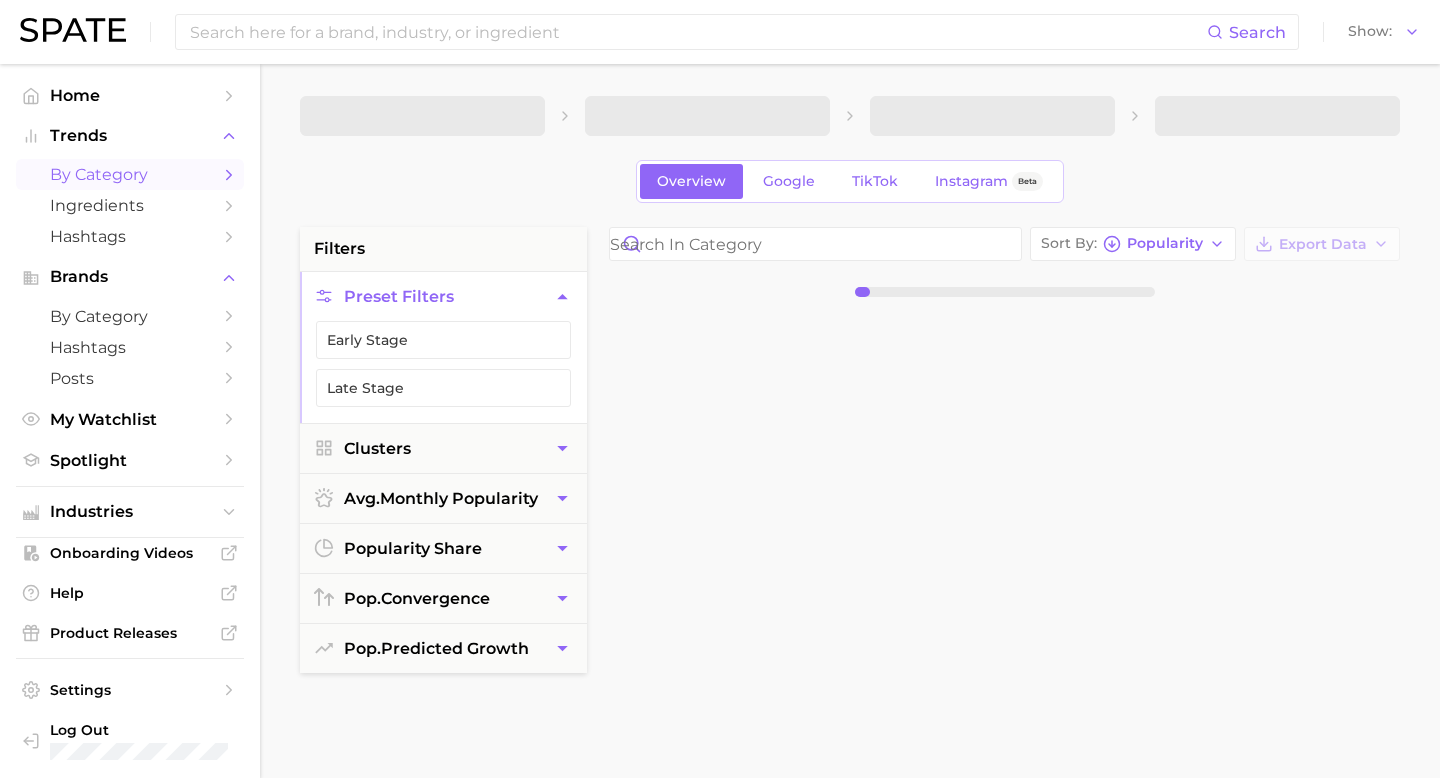scroll, scrollTop: 0, scrollLeft: 0, axis: both 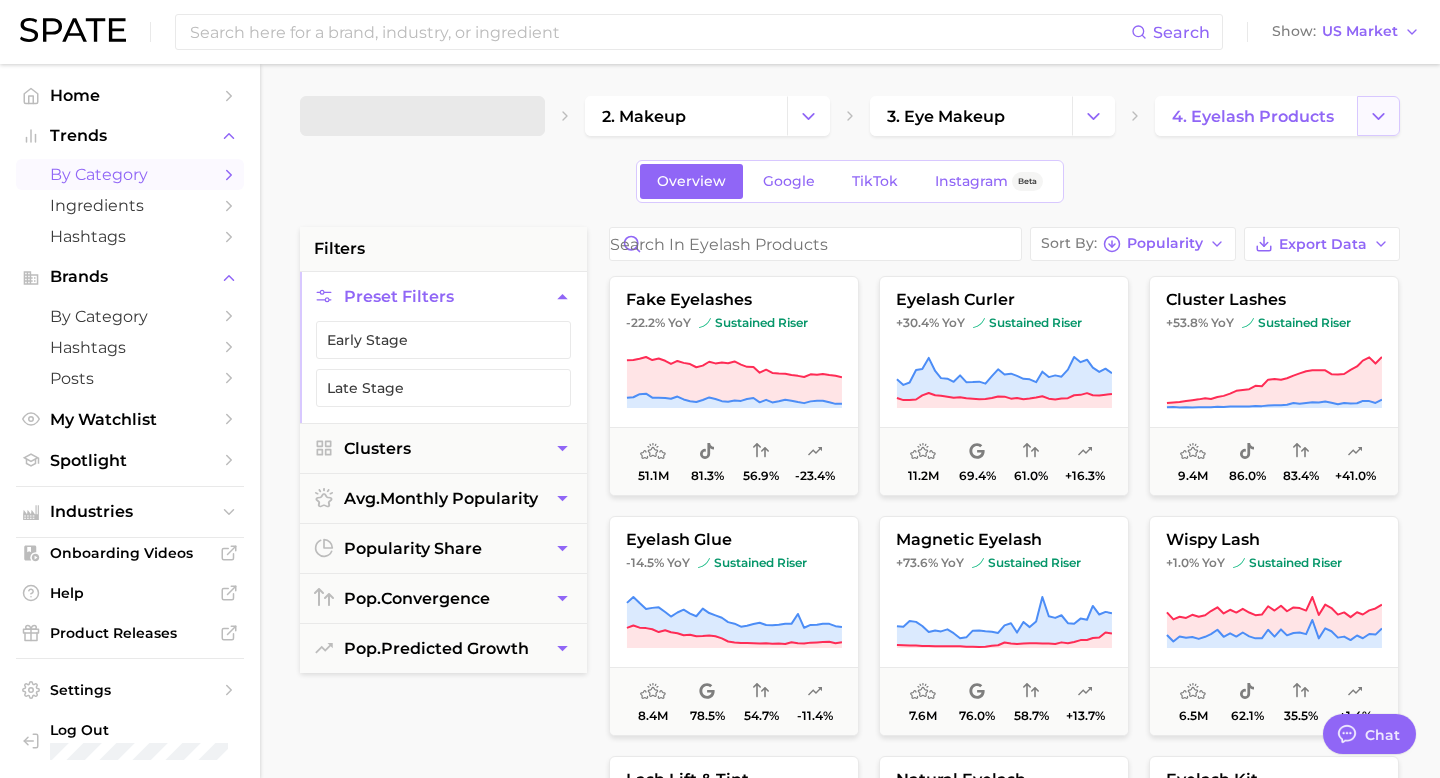 click 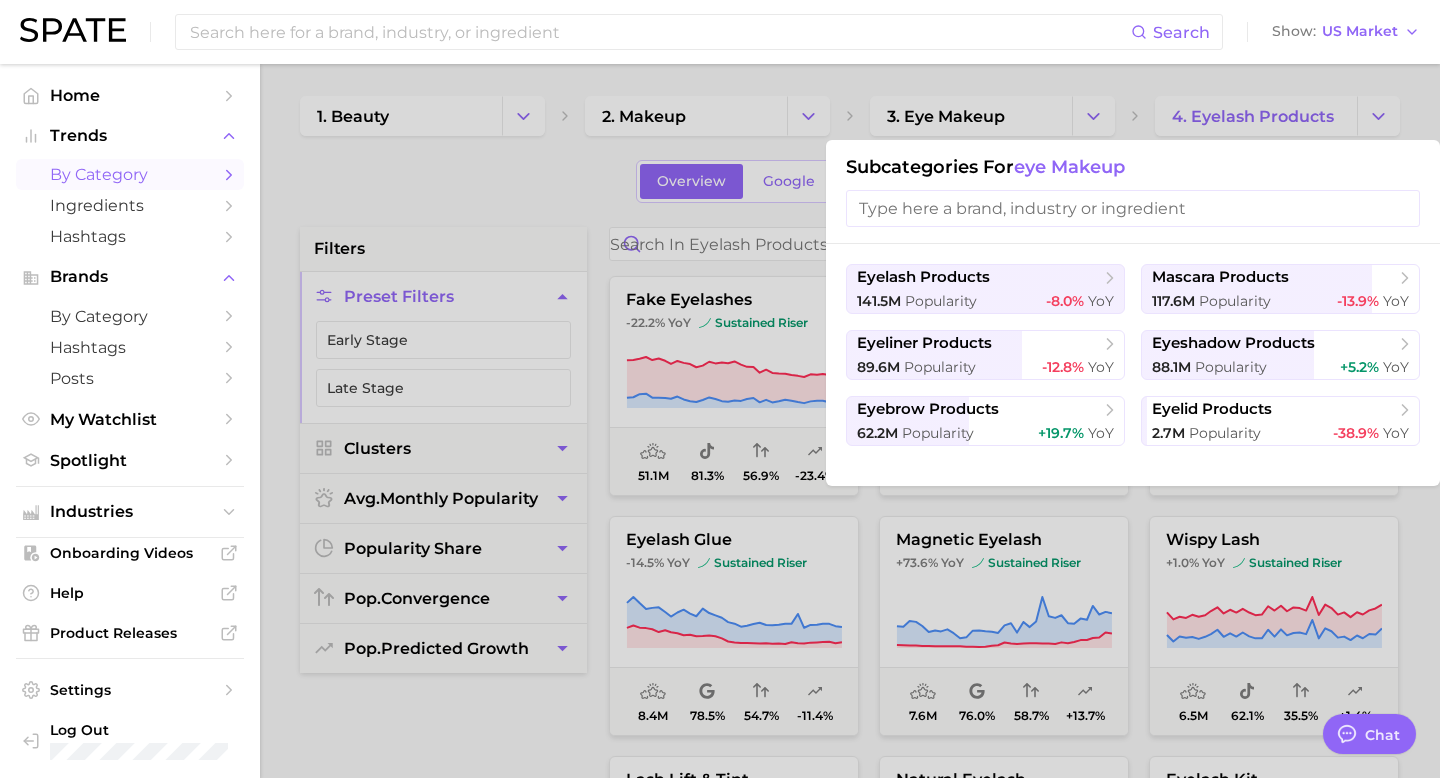 click on "Subcategories for  eye makeup" at bounding box center (1133, 167) 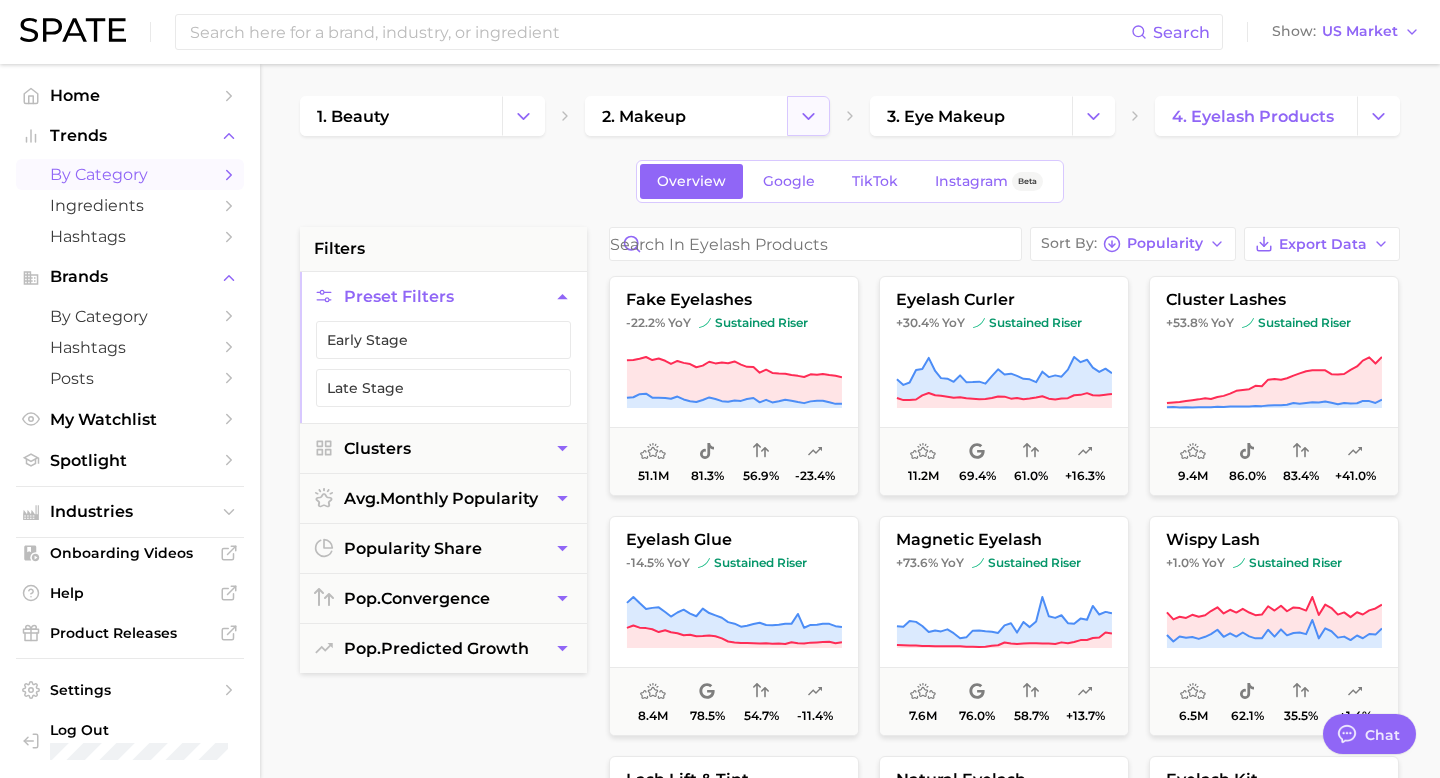 click 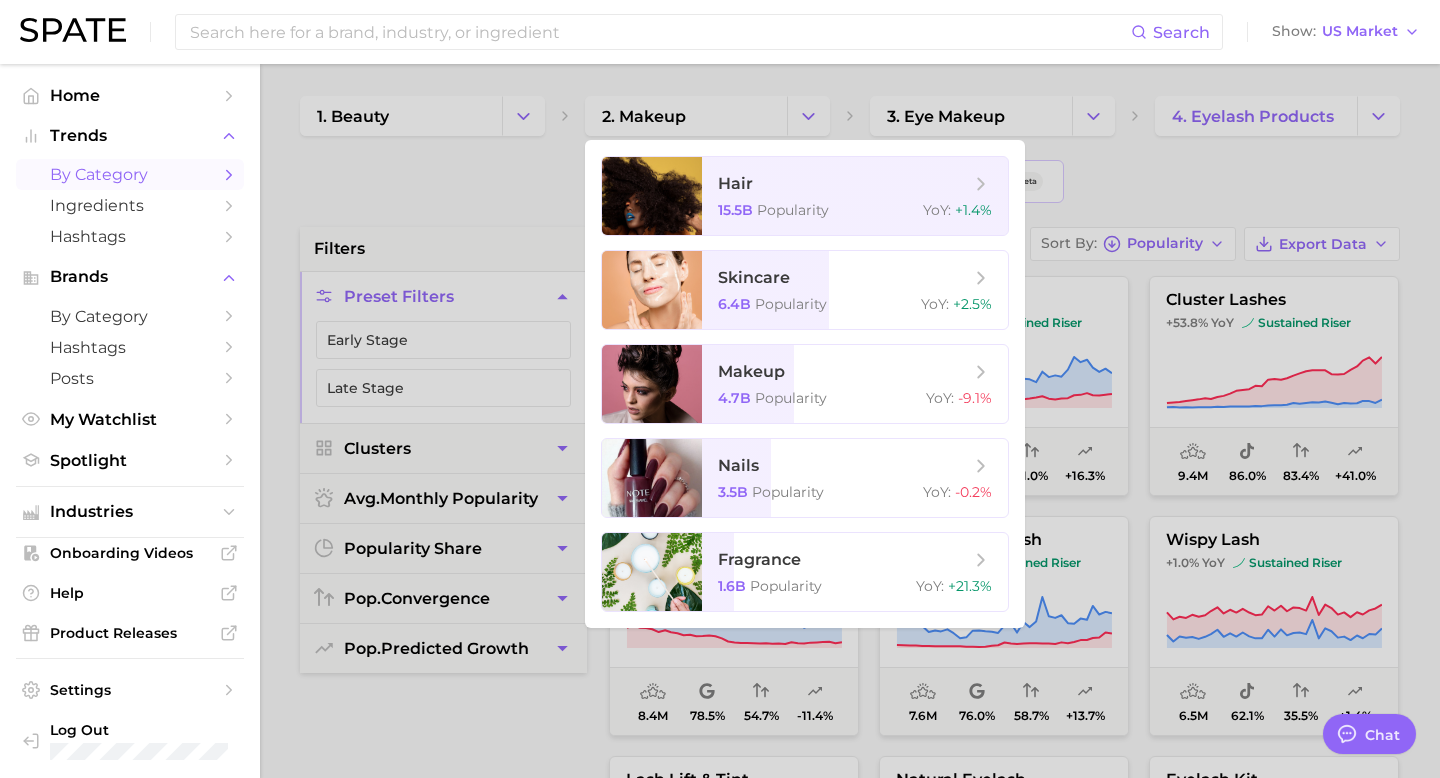 click at bounding box center (720, 389) 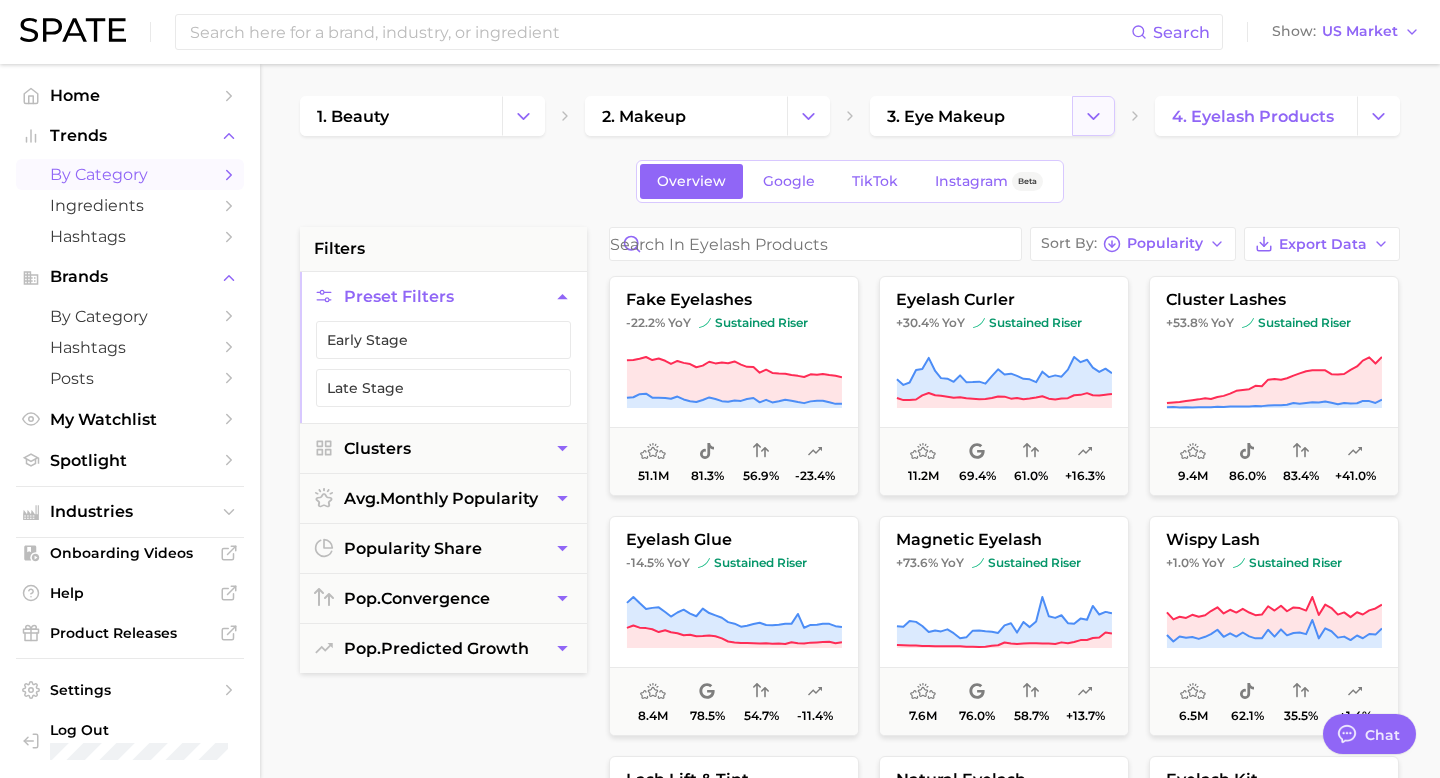 click at bounding box center (1093, 116) 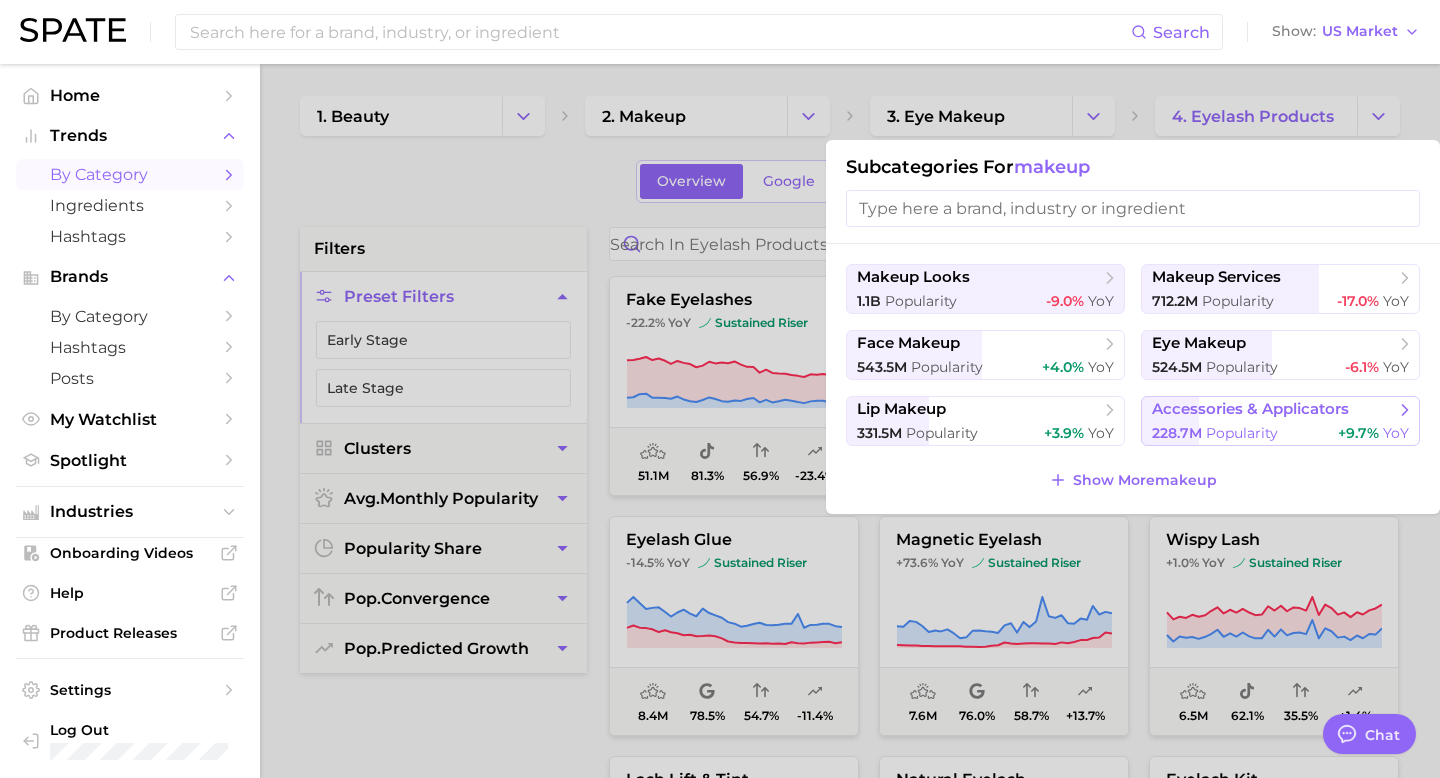 click on "accessories & applicators" at bounding box center (1250, 409) 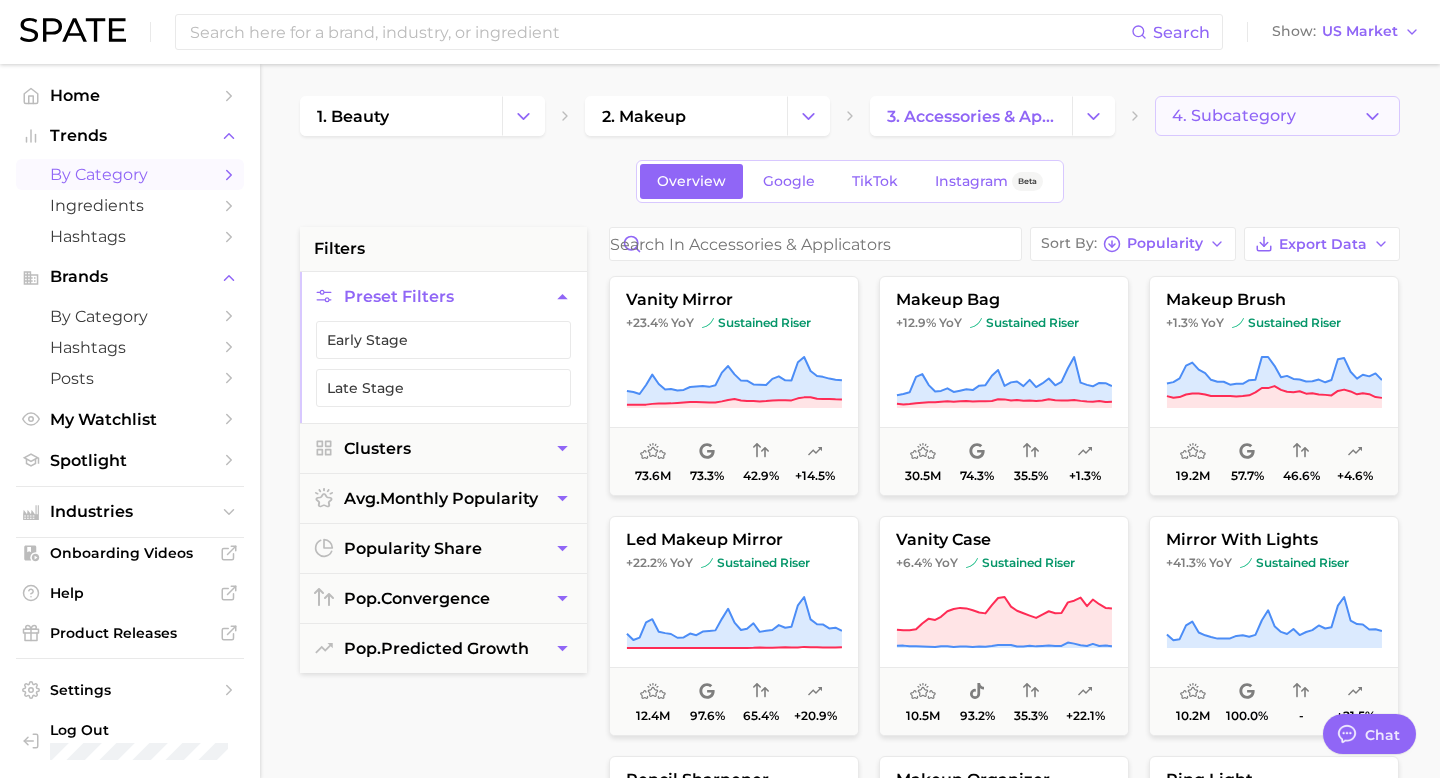 click on "4. Subcategory" at bounding box center [1277, 116] 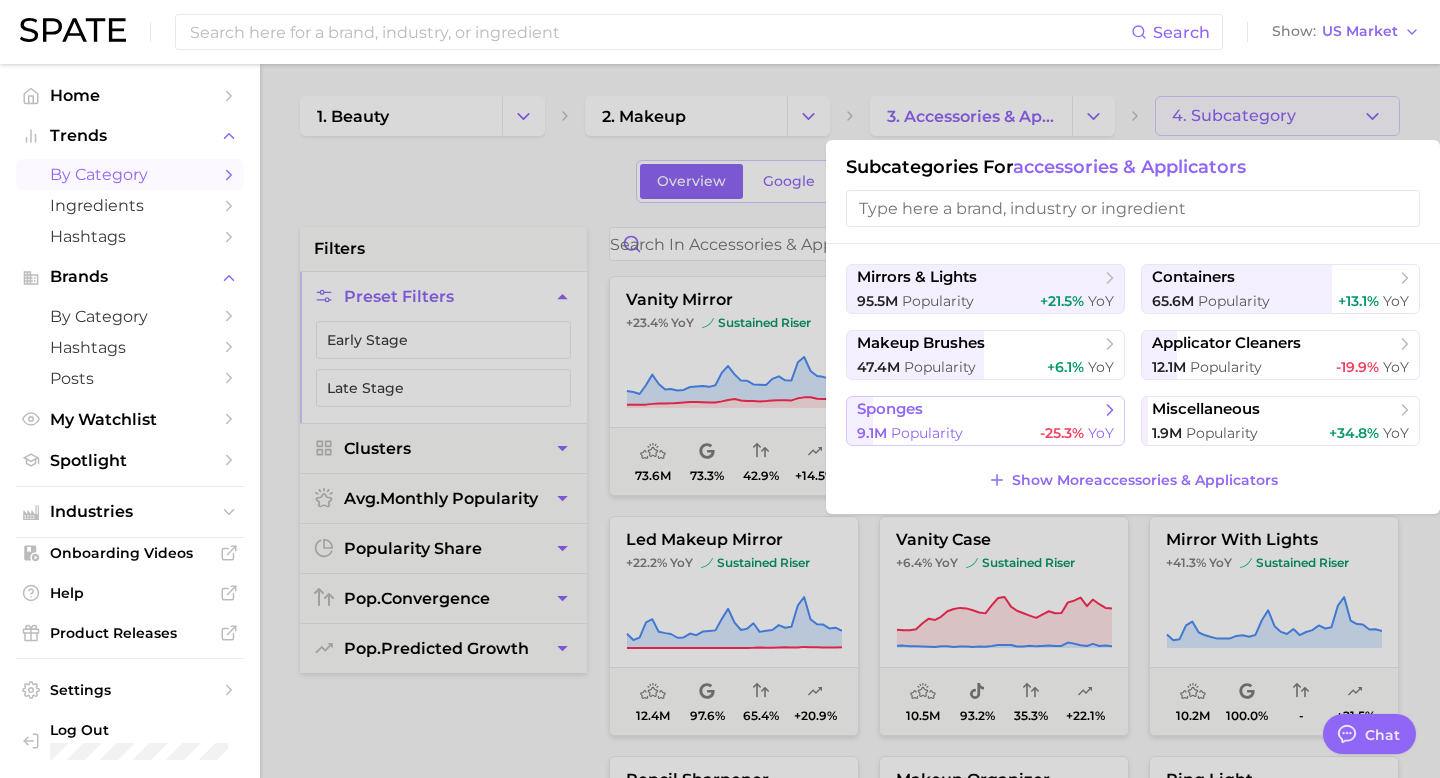 click on "sponges" at bounding box center (890, 409) 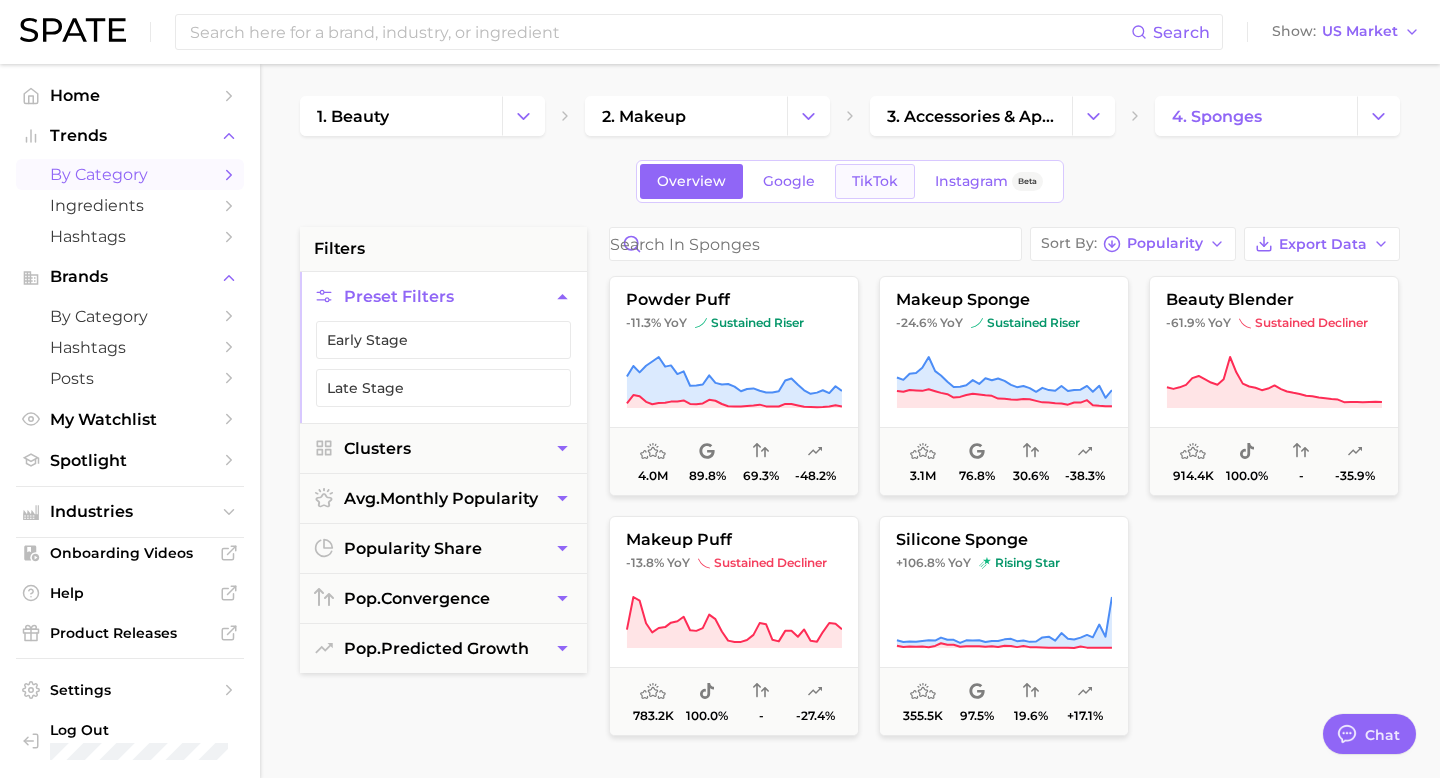 click on "TikTok" at bounding box center [875, 181] 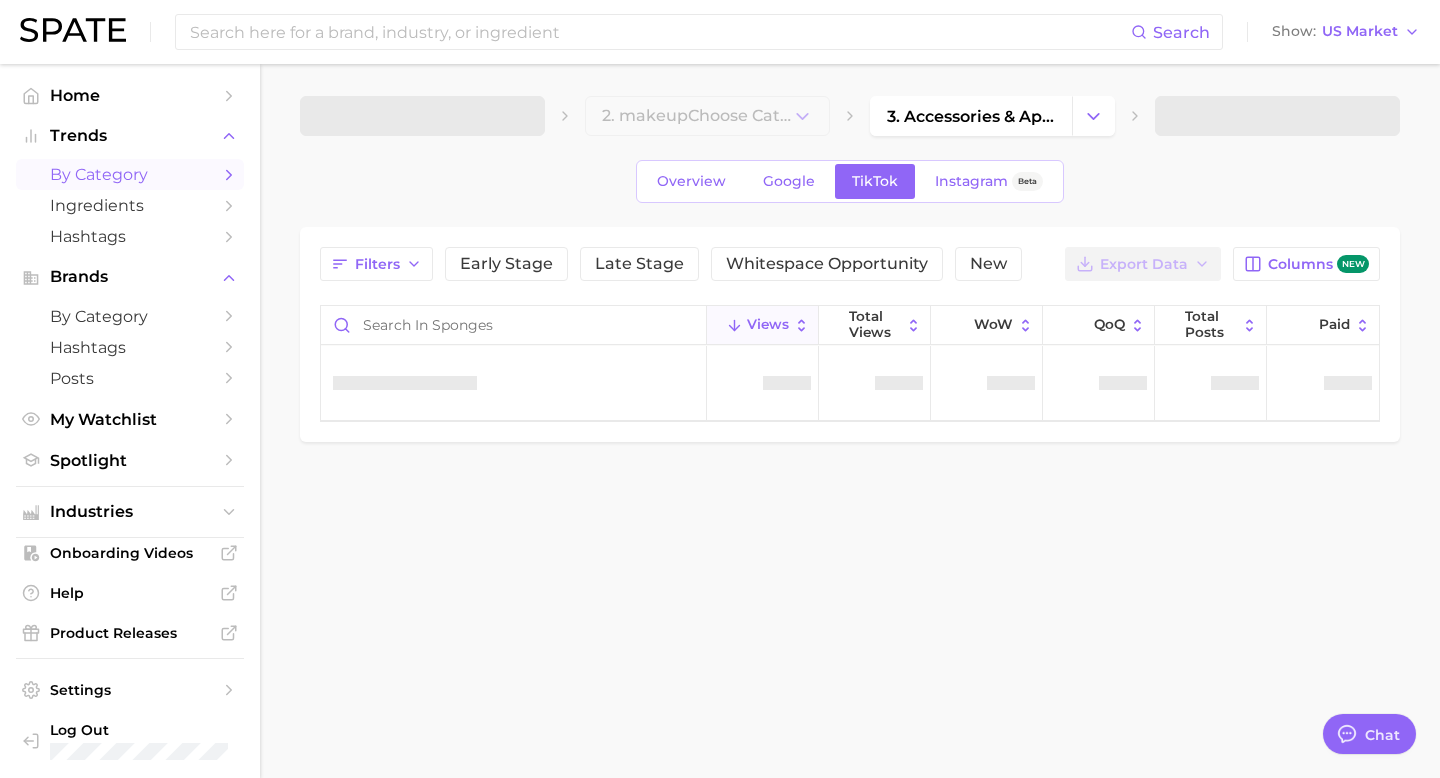 type on "x" 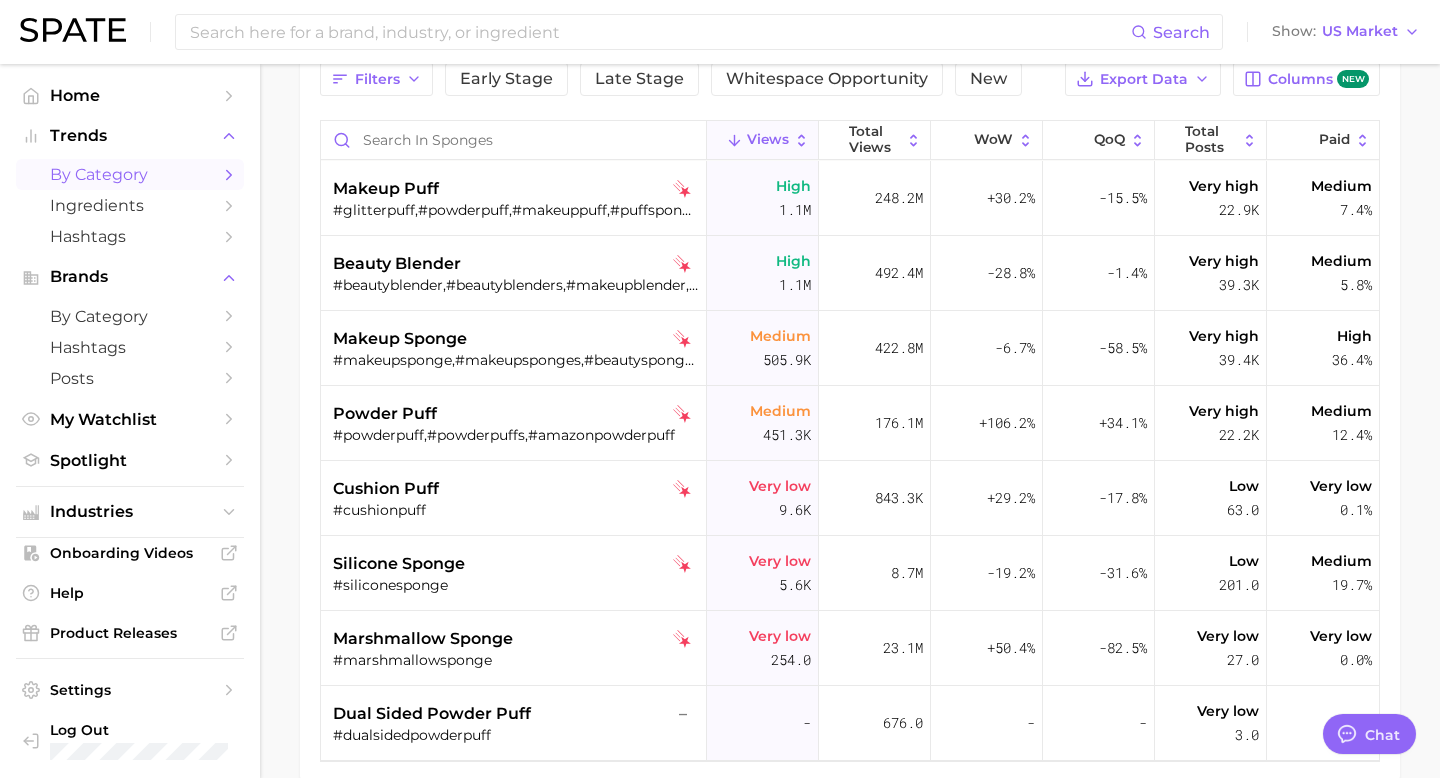scroll, scrollTop: 0, scrollLeft: 0, axis: both 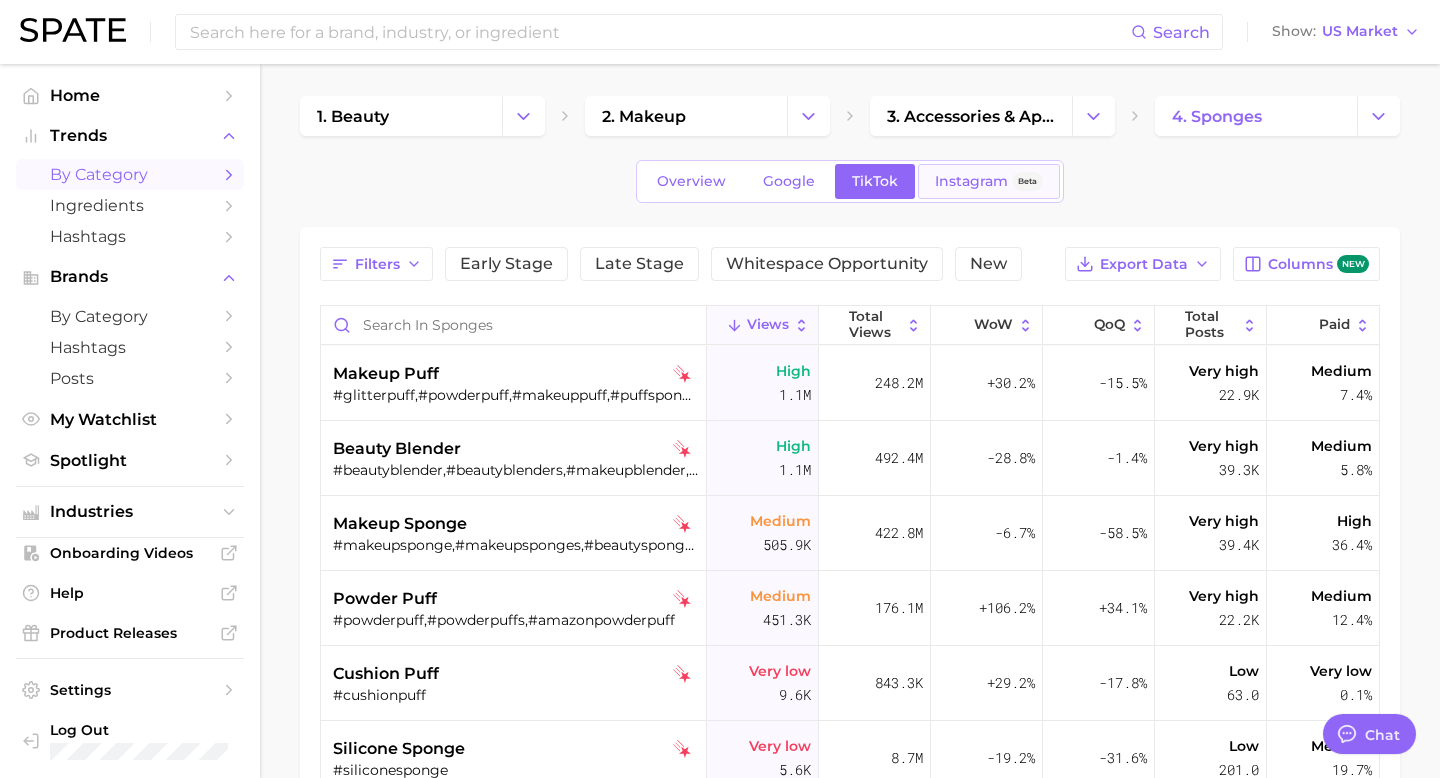 click on "Instagram" at bounding box center [971, 181] 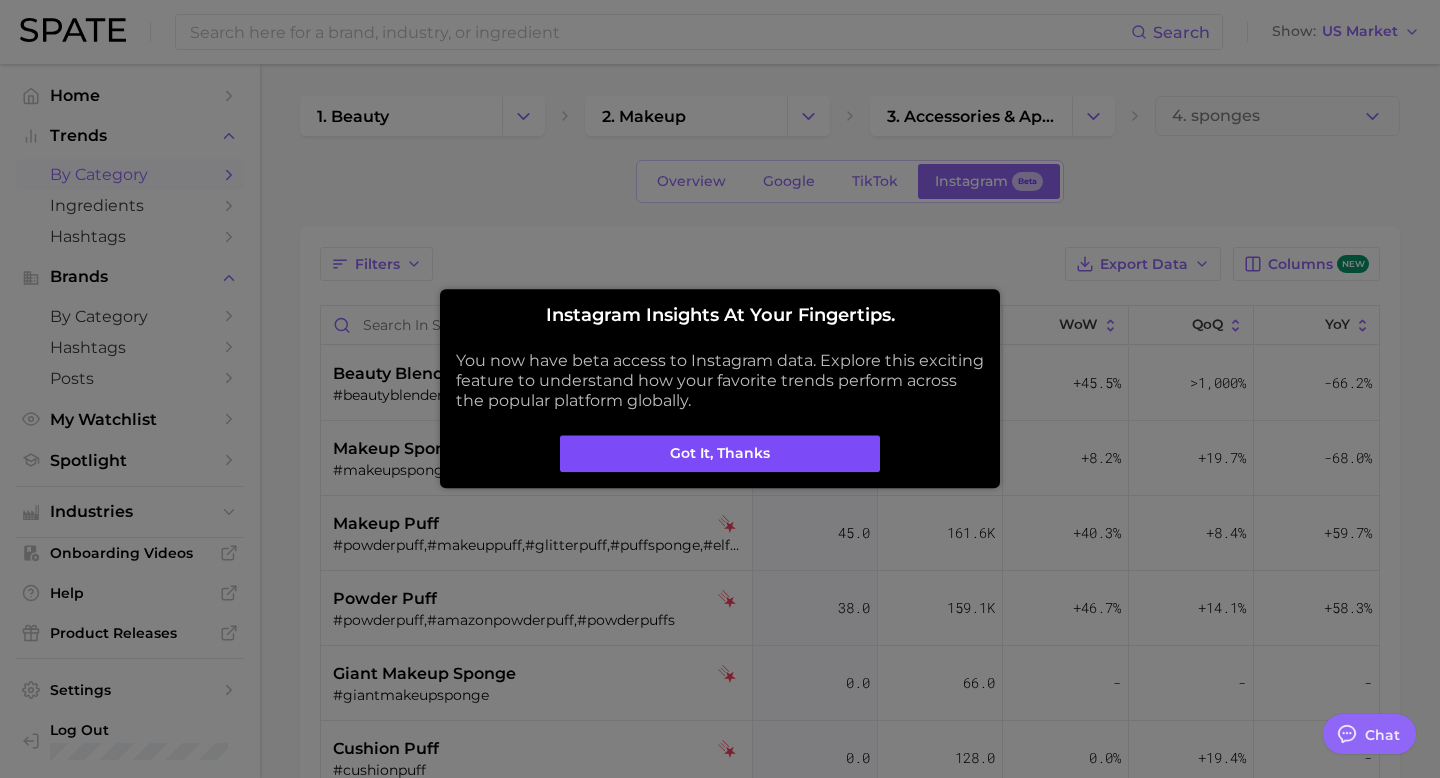 click on "Got it, thanks" at bounding box center [720, 454] 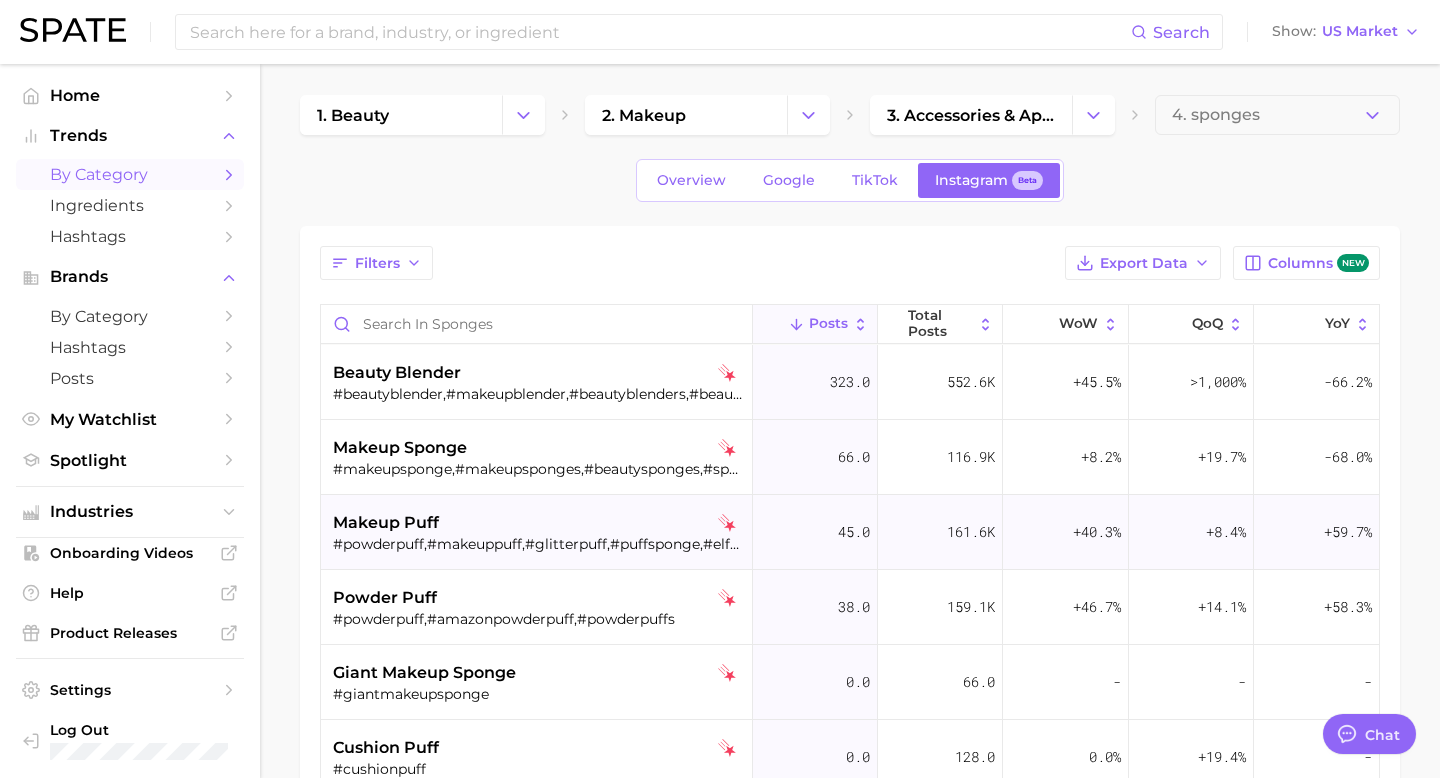 scroll, scrollTop: 0, scrollLeft: 0, axis: both 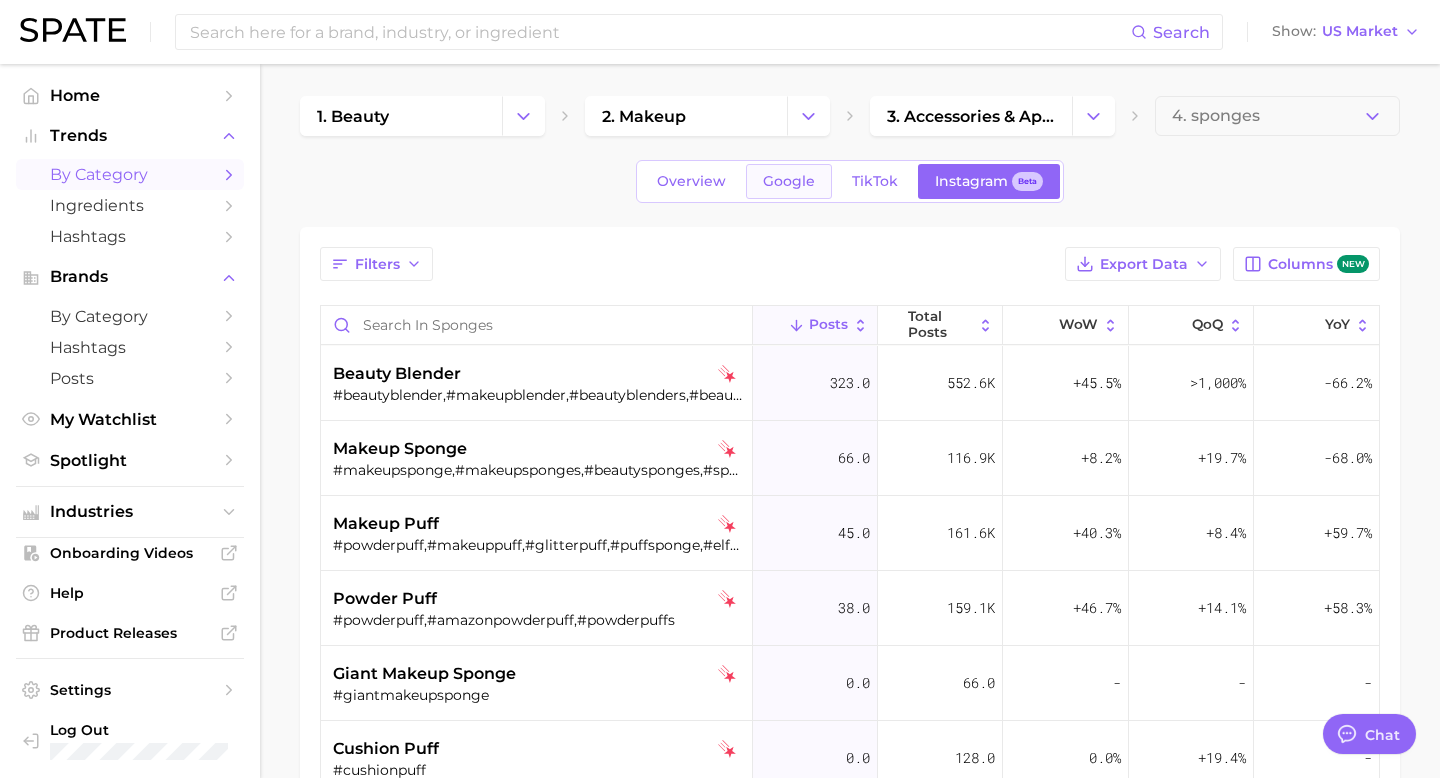 click on "Google" at bounding box center [789, 181] 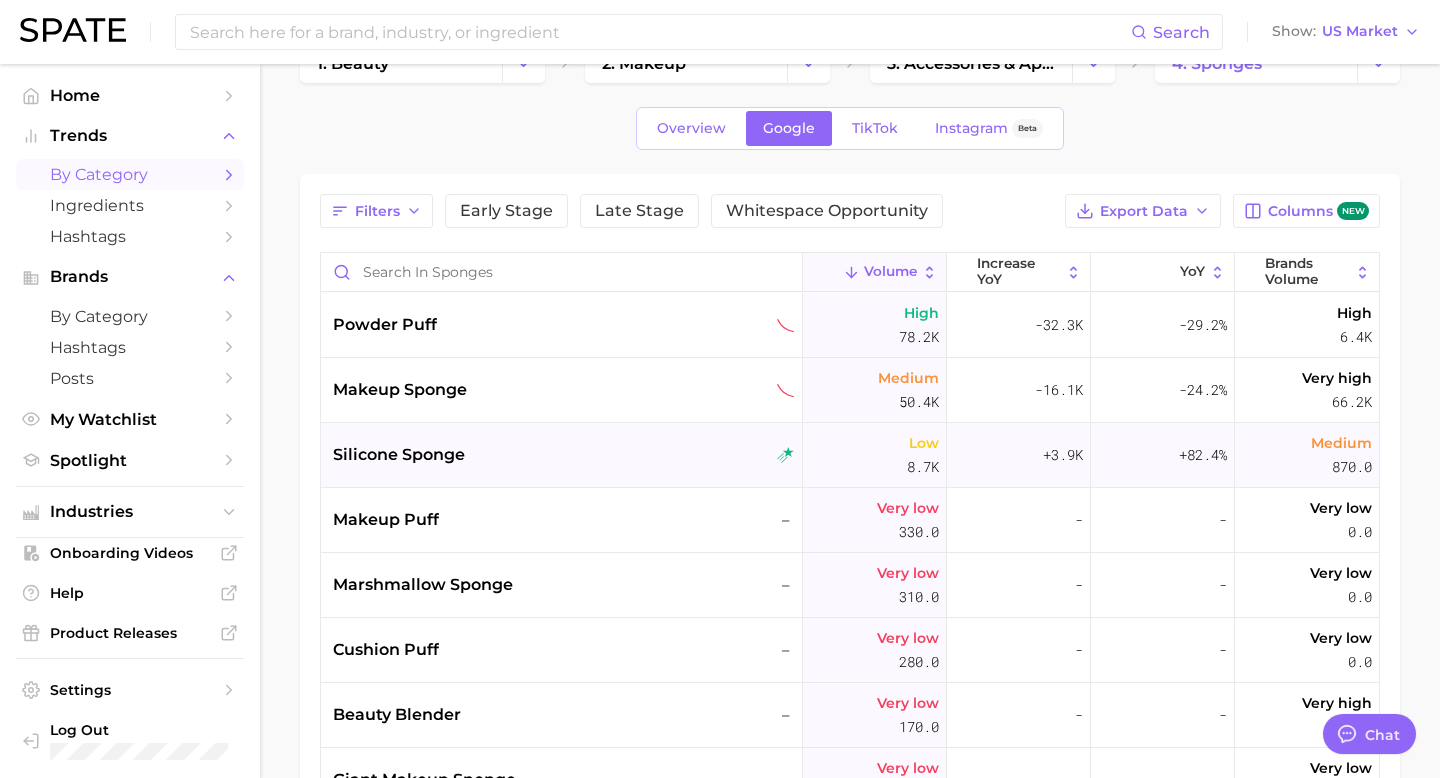 scroll, scrollTop: 0, scrollLeft: 0, axis: both 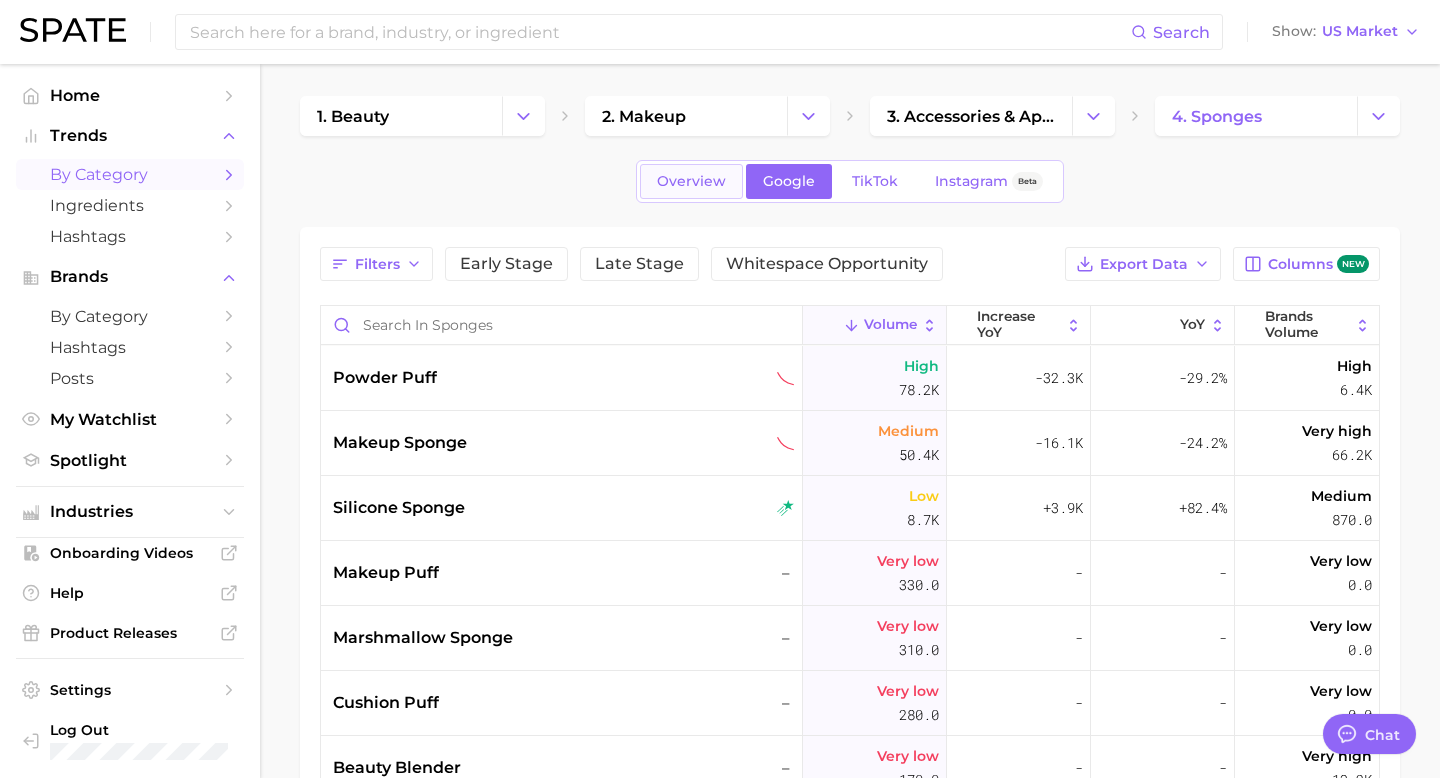 click on "Overview" at bounding box center (691, 181) 